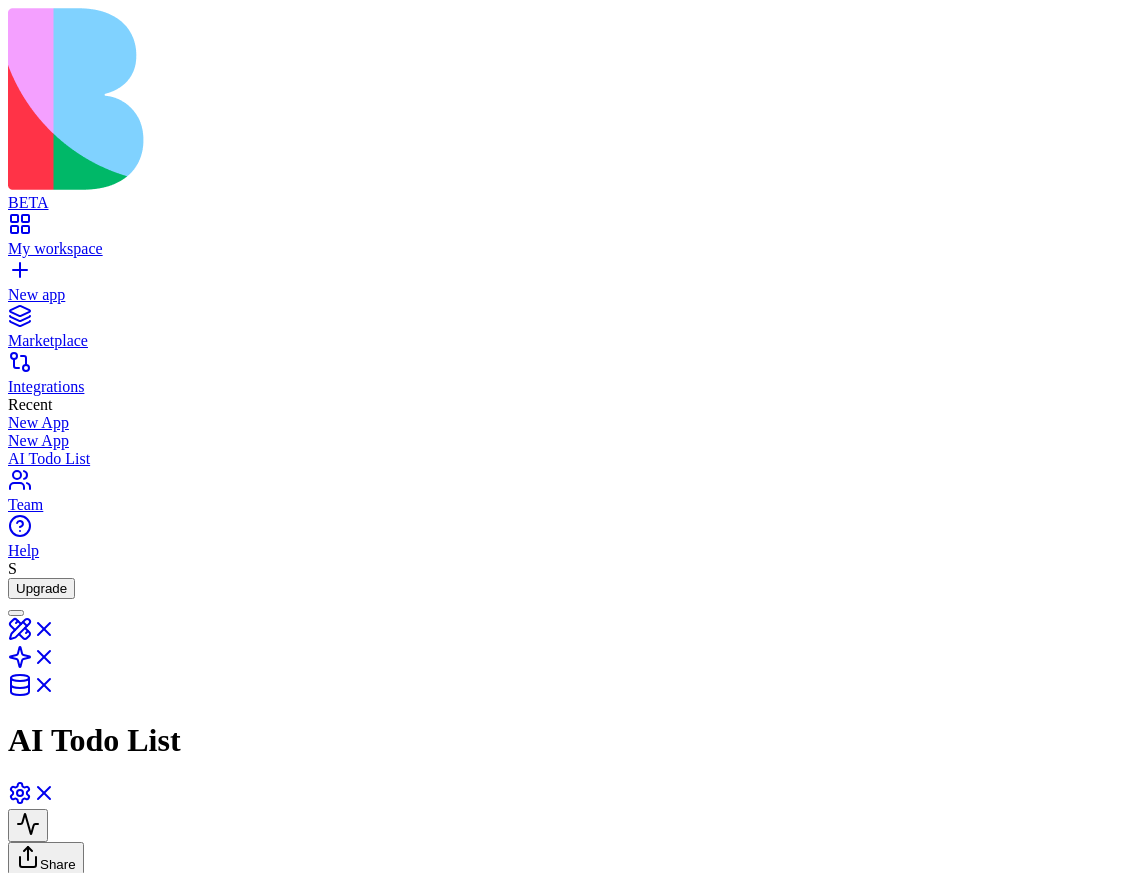 scroll, scrollTop: 0, scrollLeft: 0, axis: both 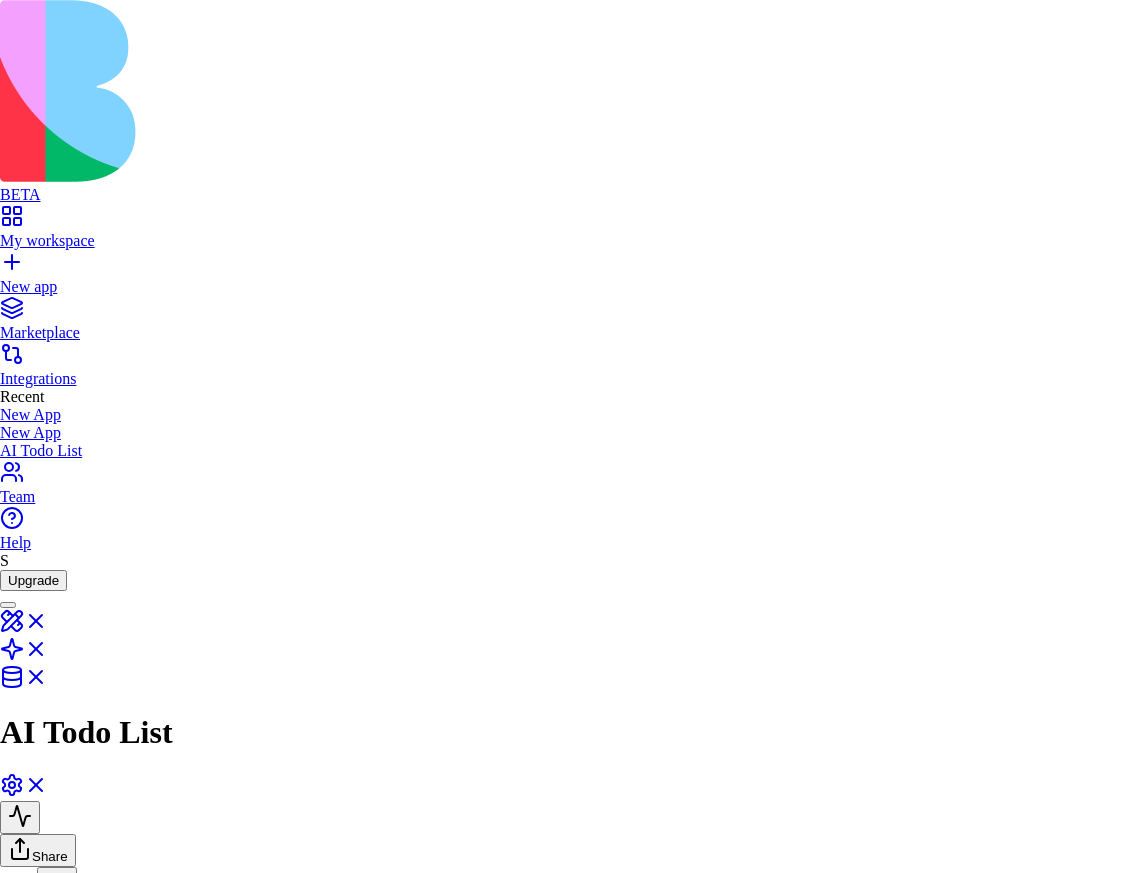 click on "Connect" at bounding box center (45, 5842) 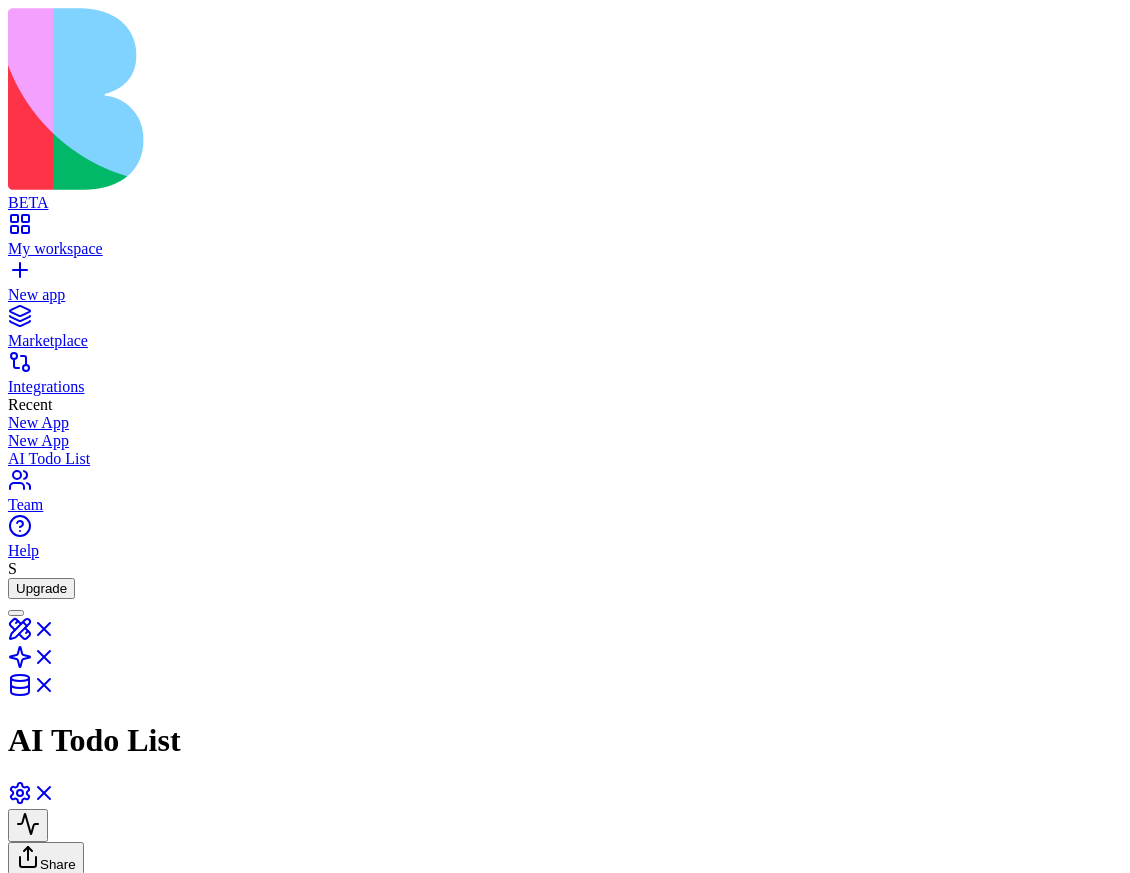 scroll, scrollTop: 0, scrollLeft: 0, axis: both 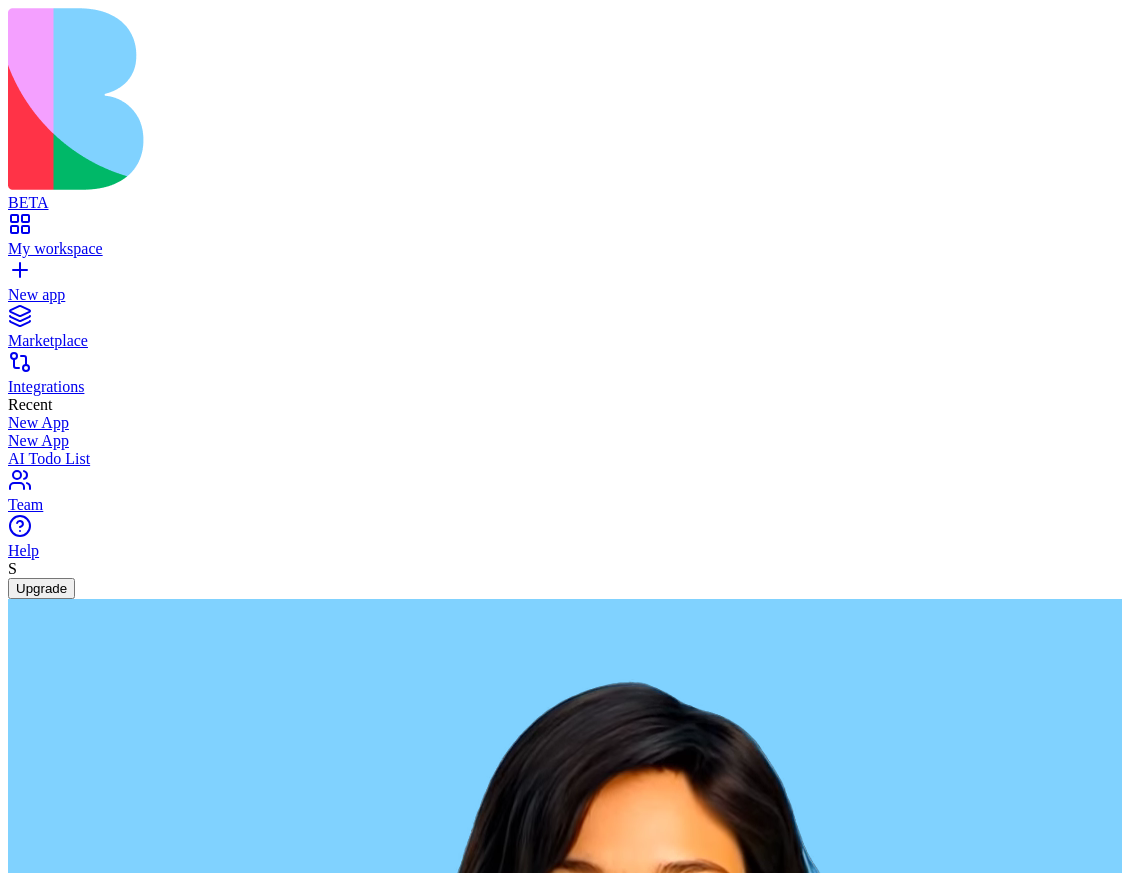 click at bounding box center (85, 2510) 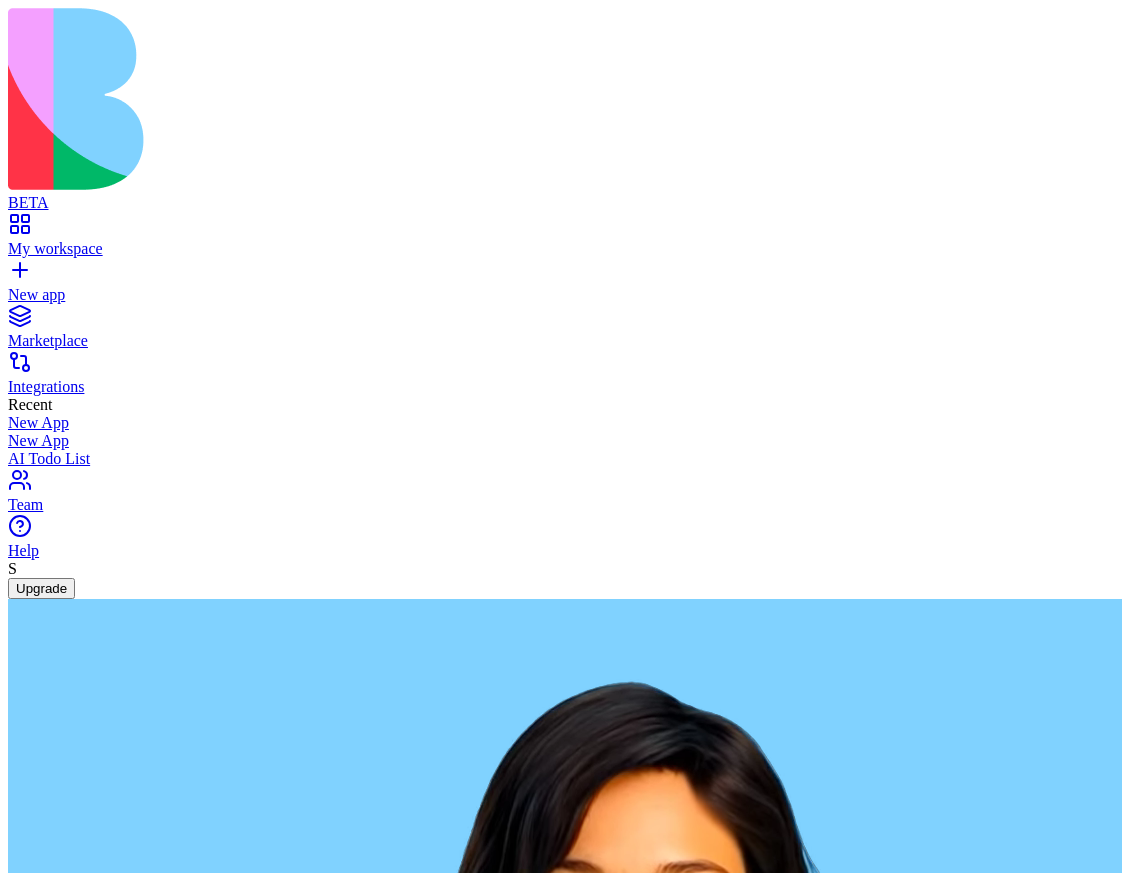 type on "**********" 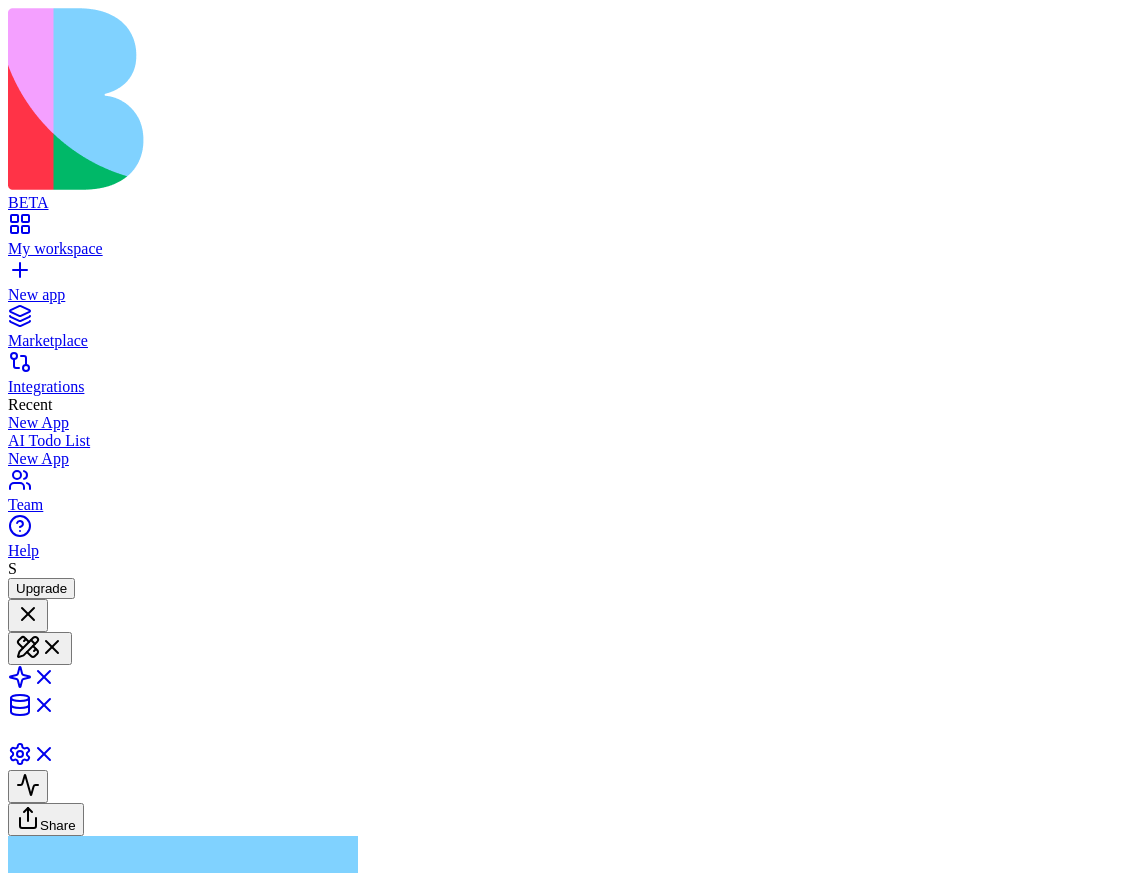 type 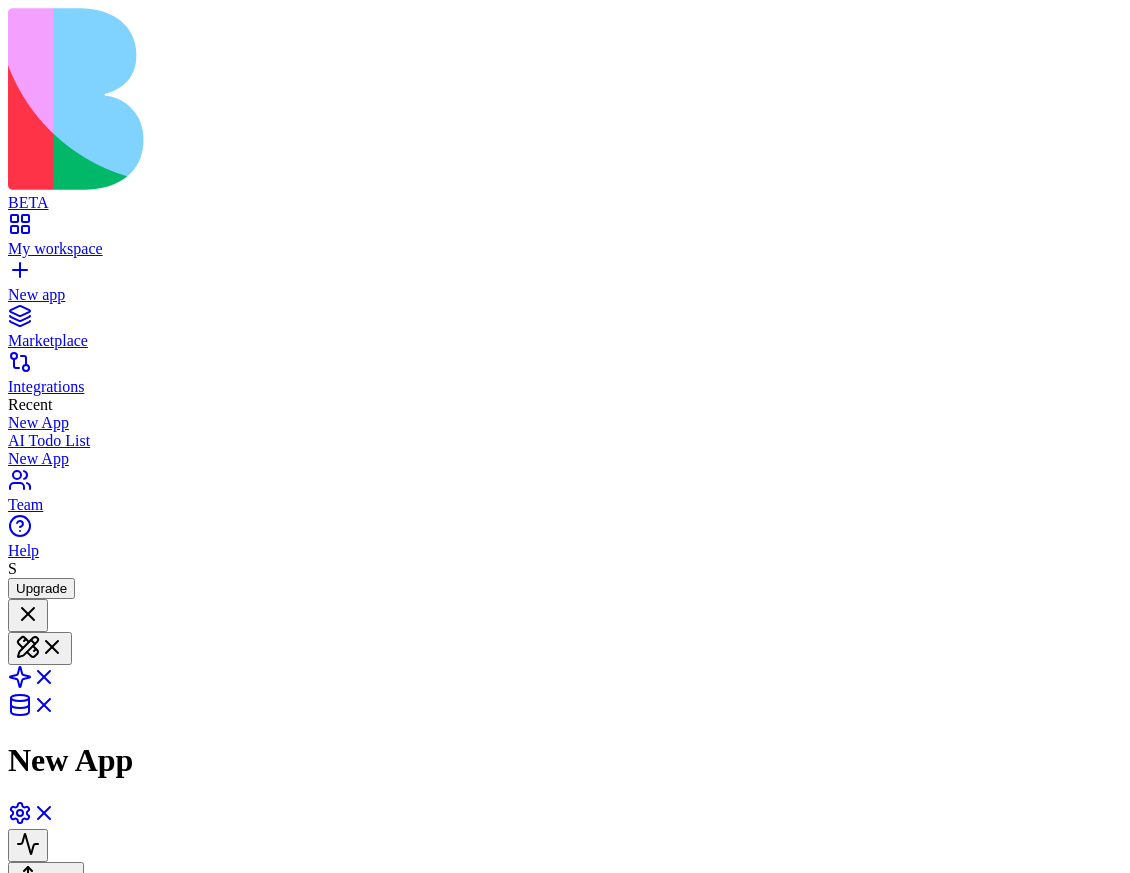 click on "Connect  Google Docs" at bounding box center [103, 1925] 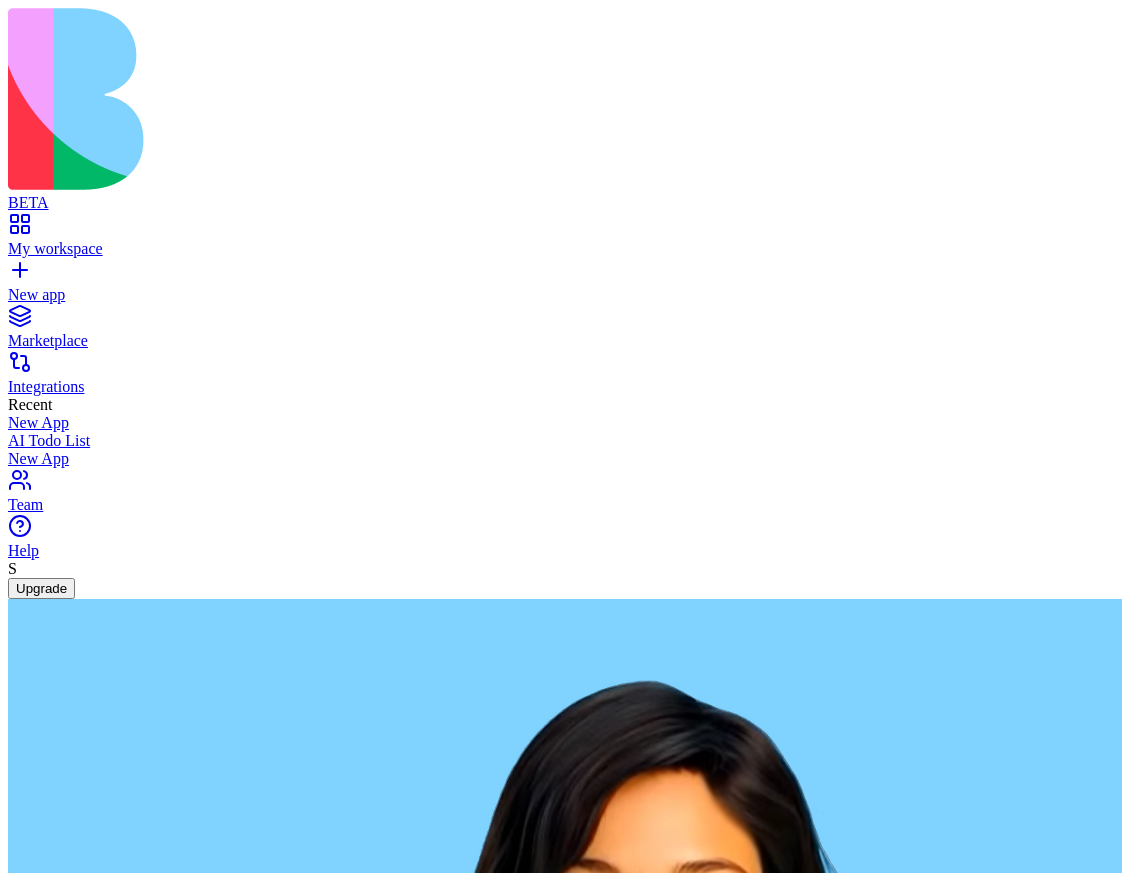 scroll, scrollTop: 0, scrollLeft: 0, axis: both 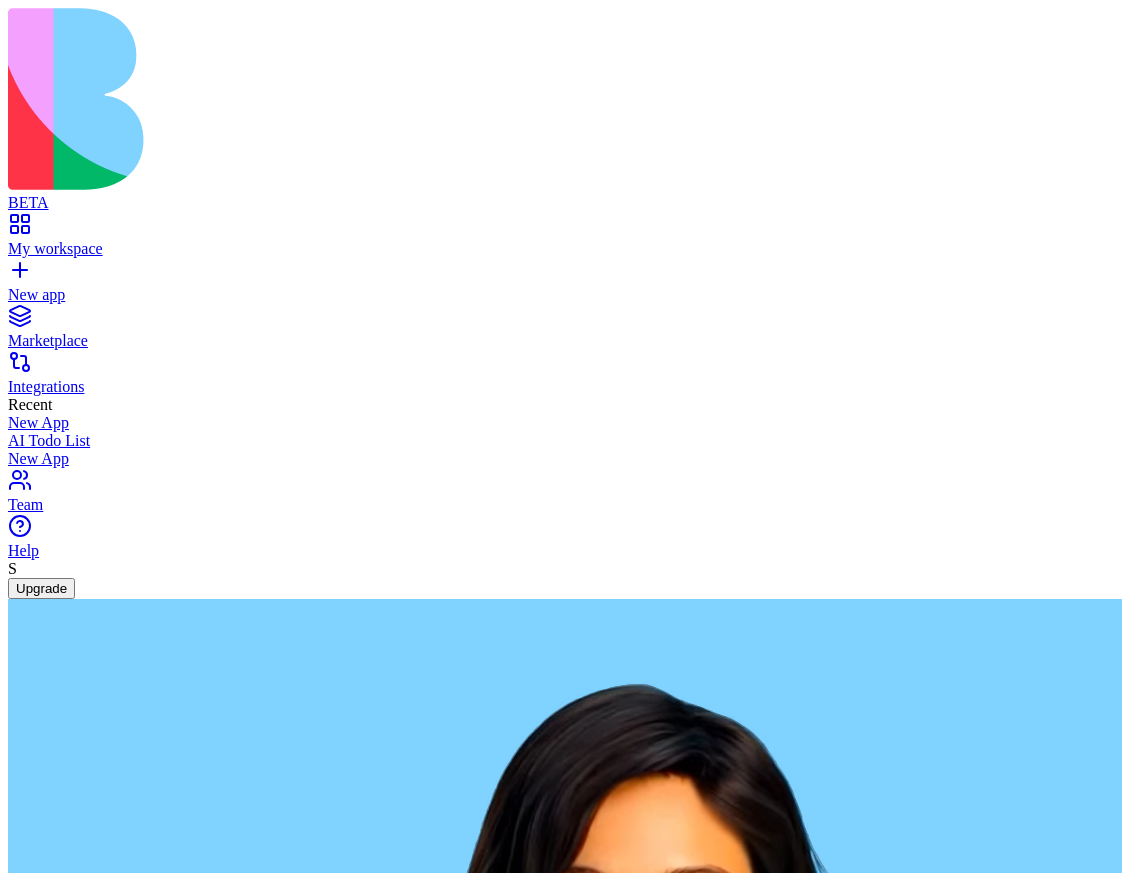 type on "**********" 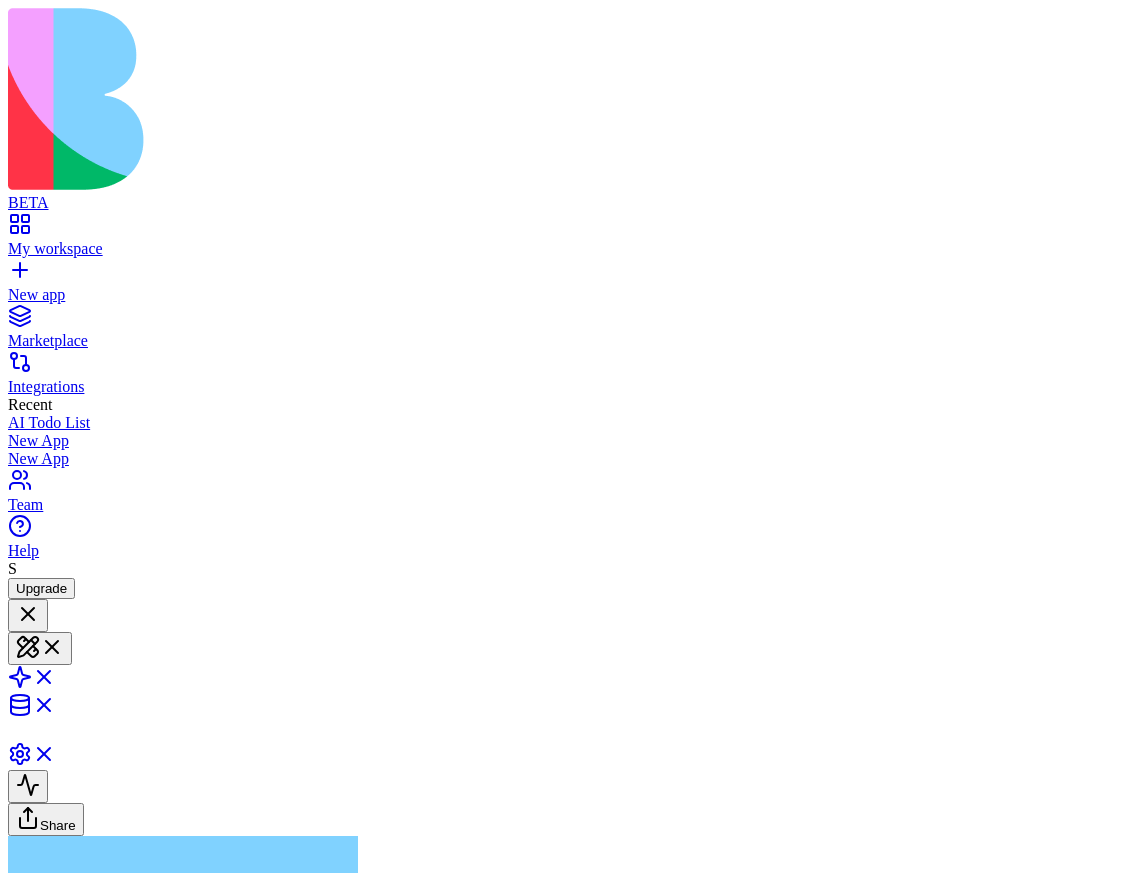 type 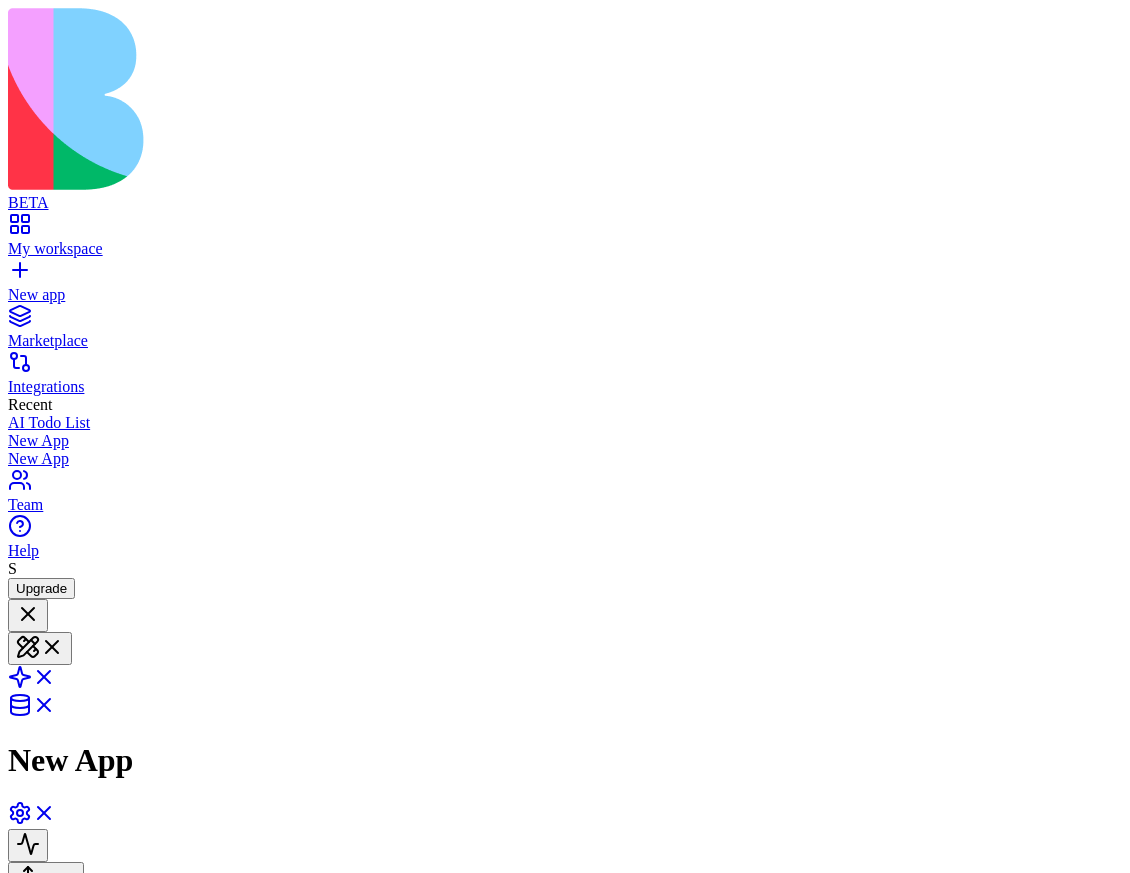 click on "Connect  Google Docs" at bounding box center [126, 1933] 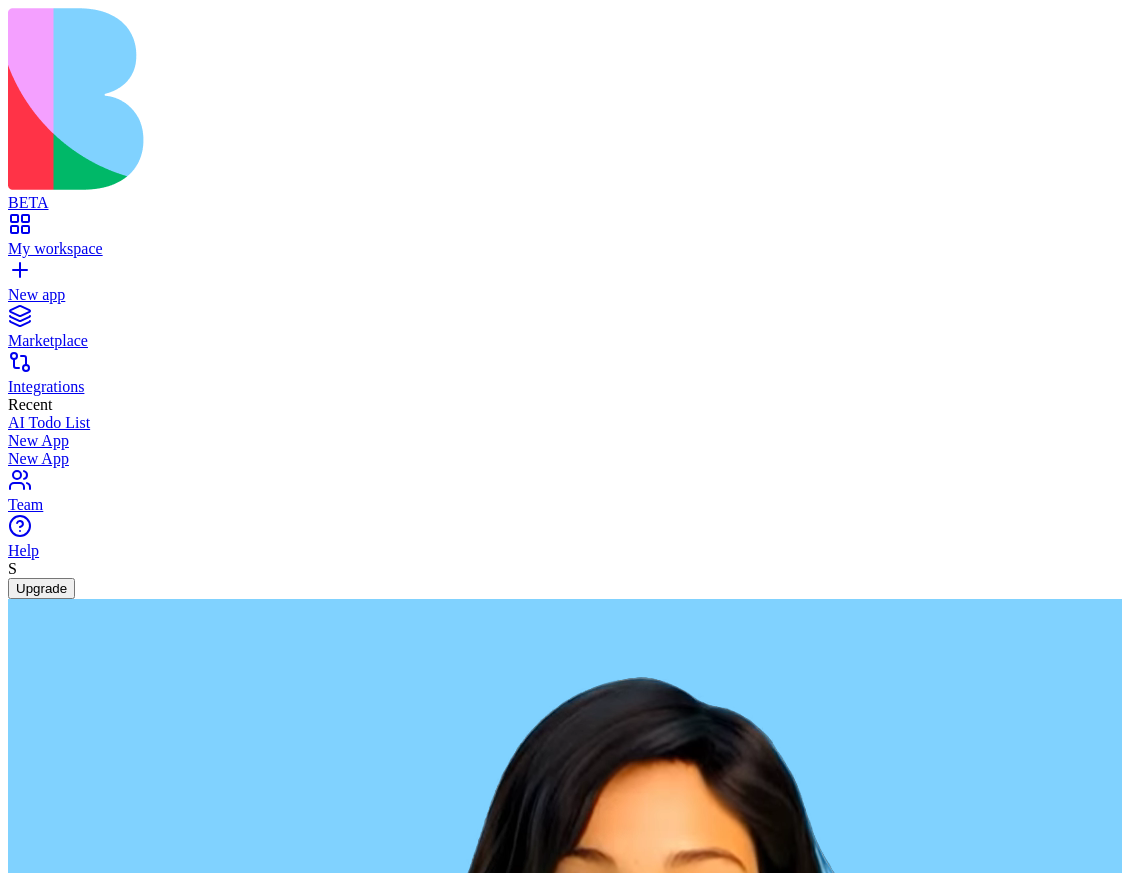 scroll, scrollTop: 0, scrollLeft: 0, axis: both 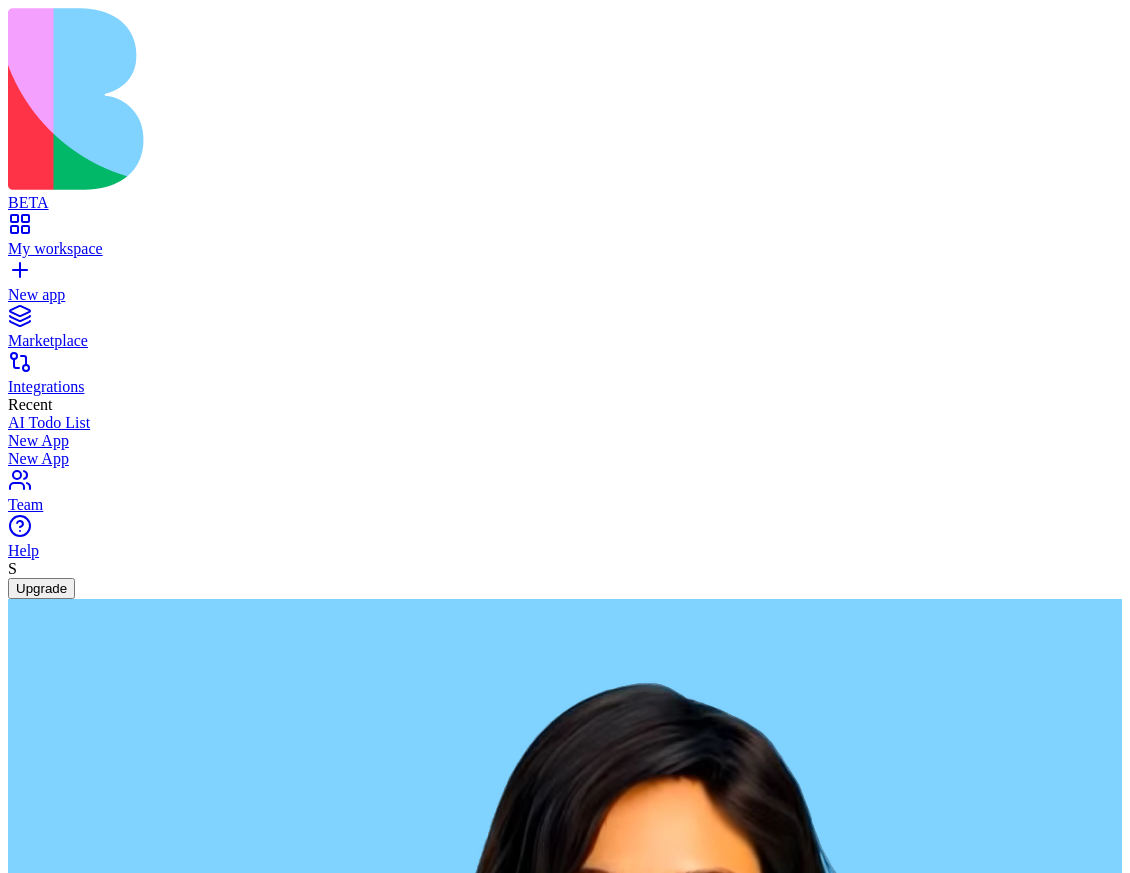 type on "*" 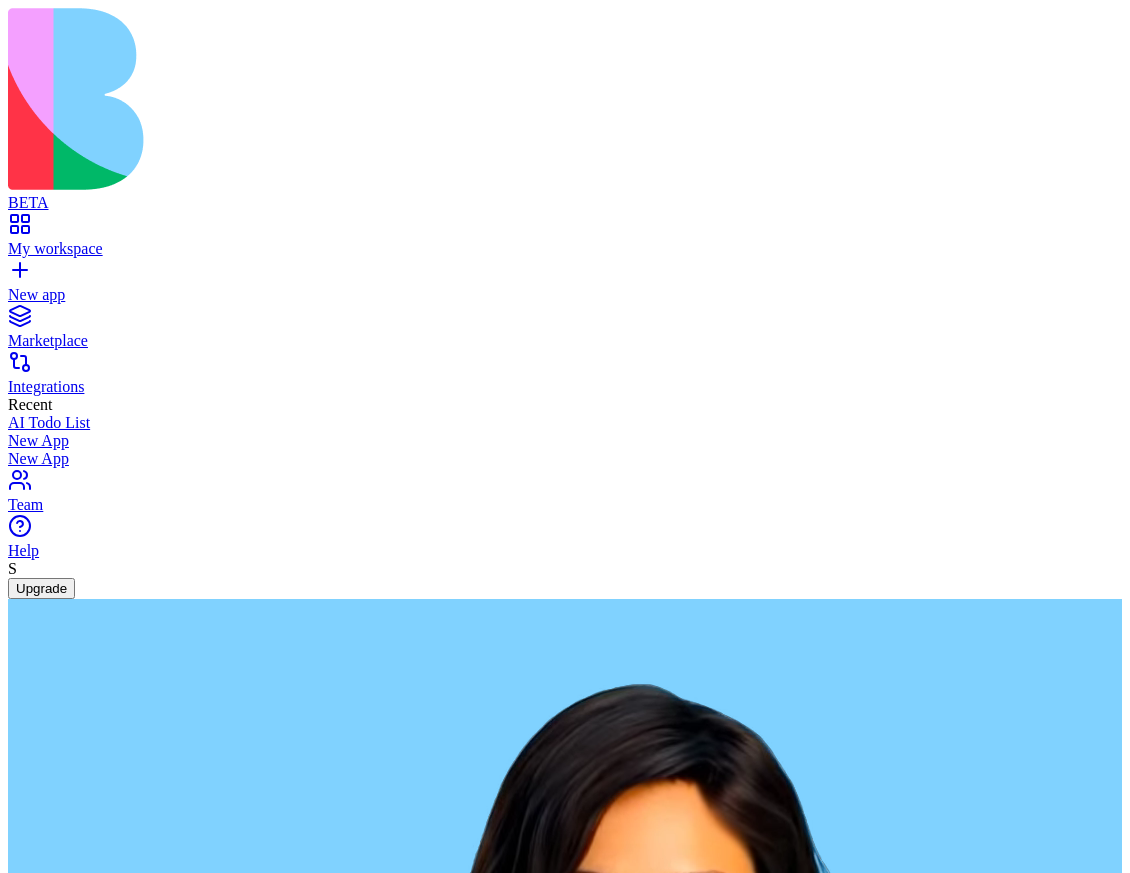 type on "*" 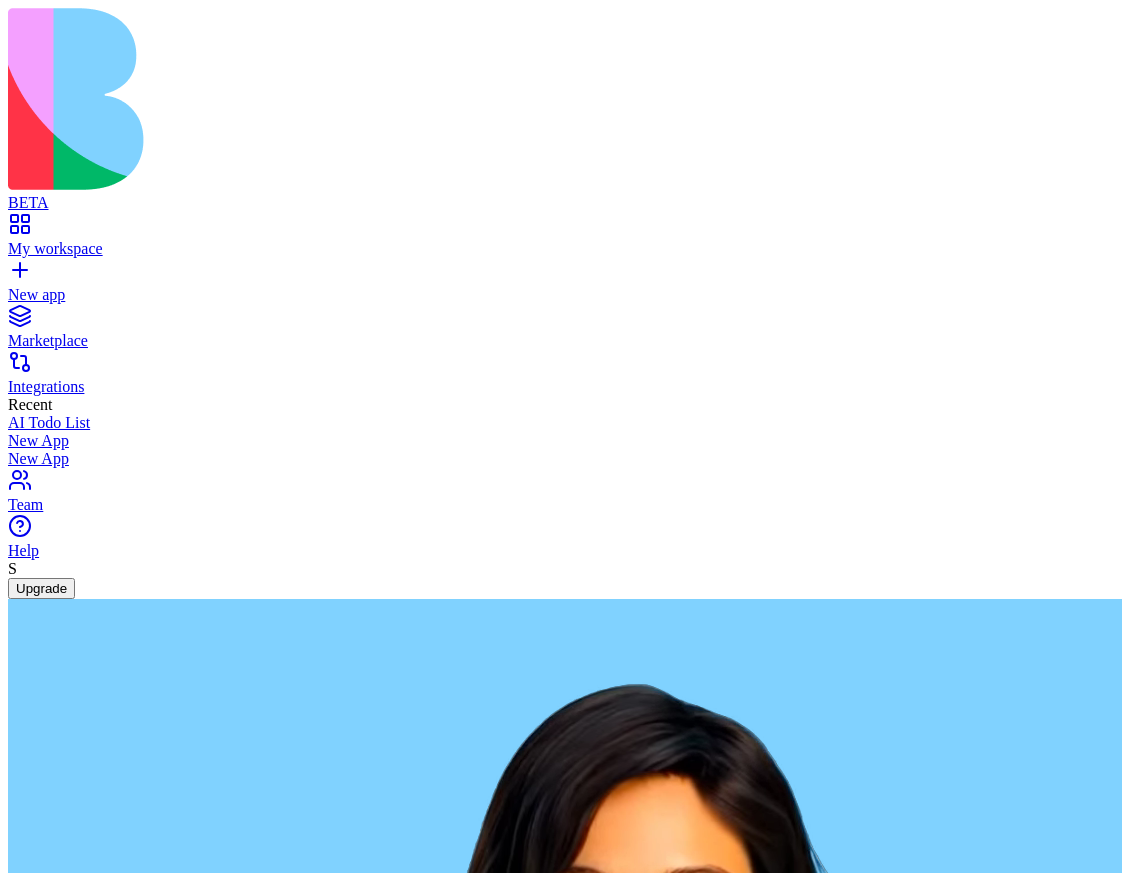 type on "*" 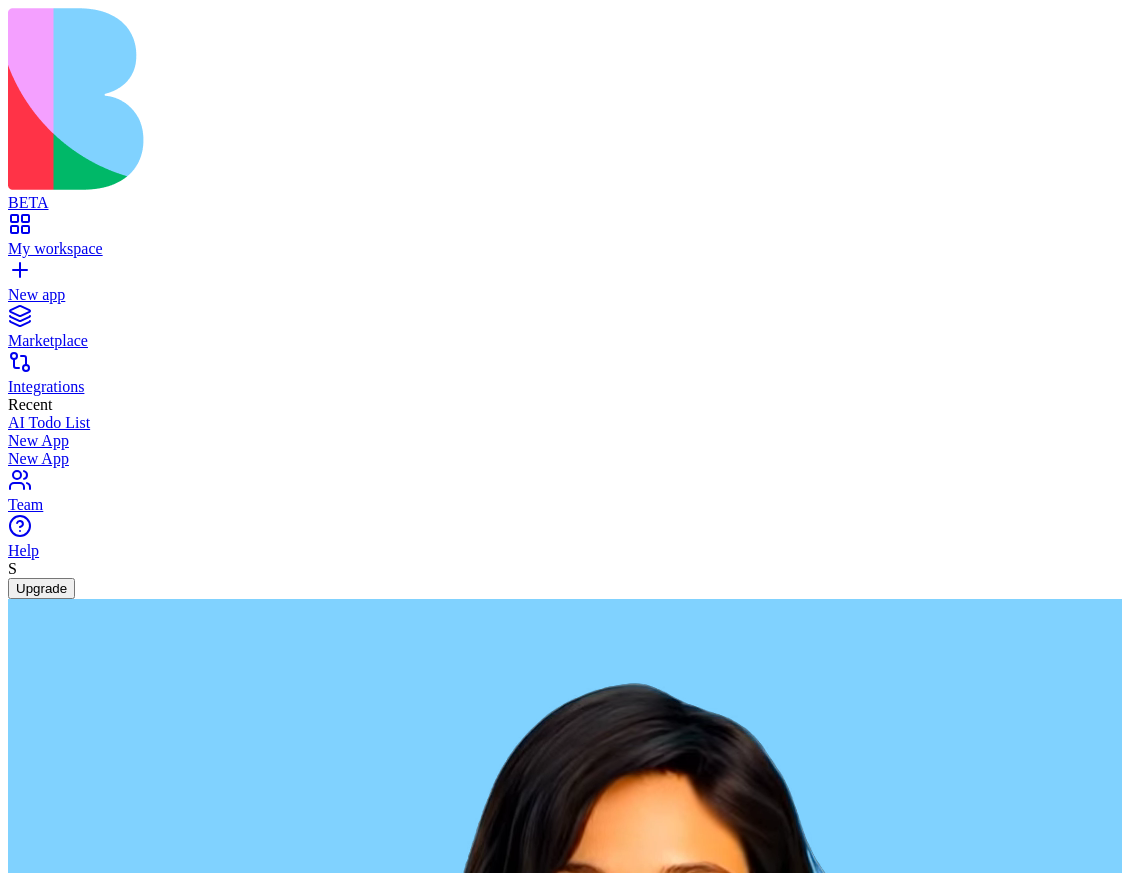 type on "**********" 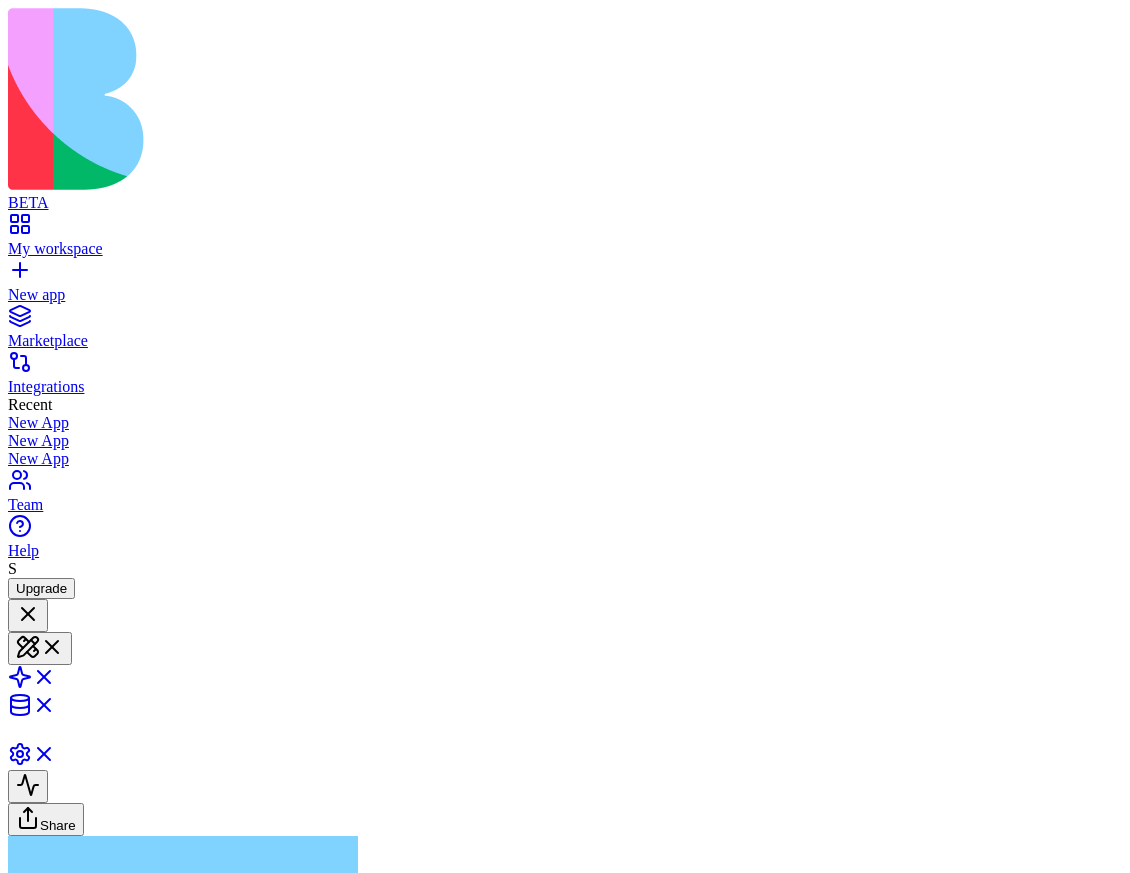 type 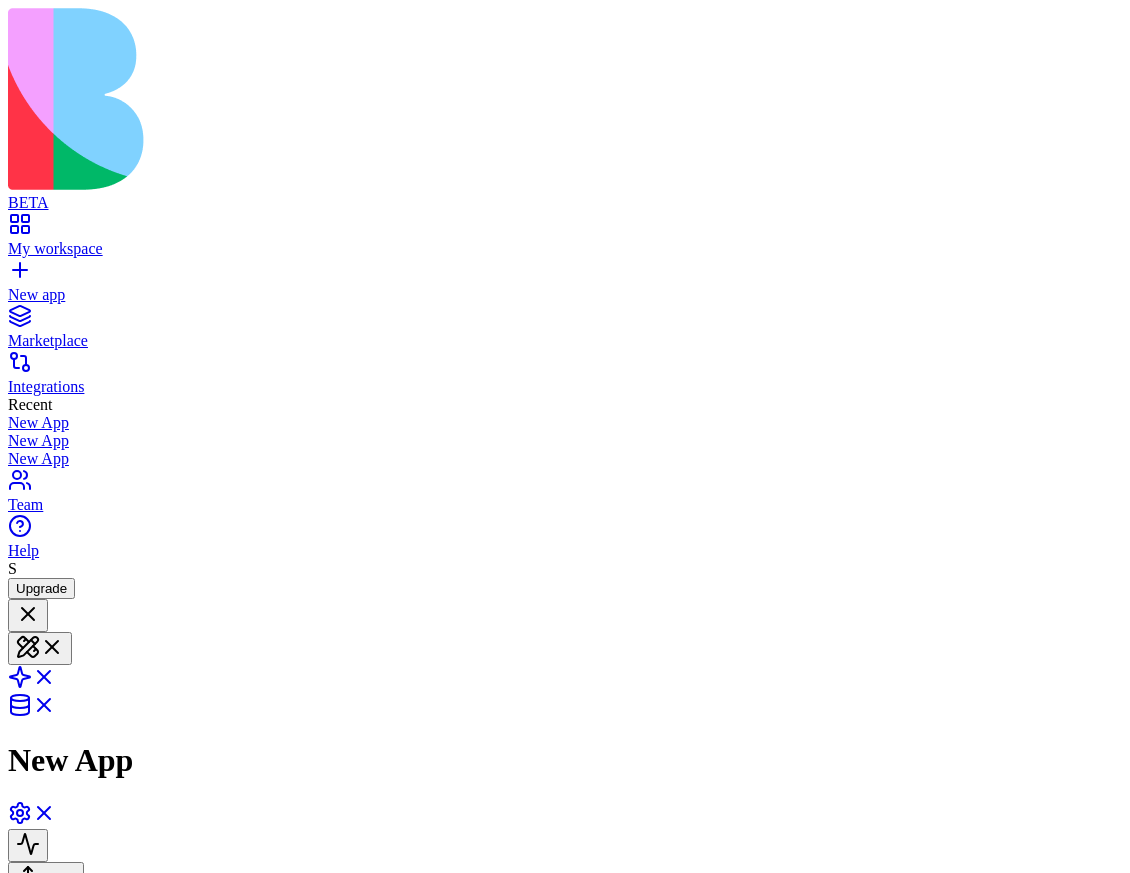 click on "Connect  Google Docs" at bounding box center [126, 1915] 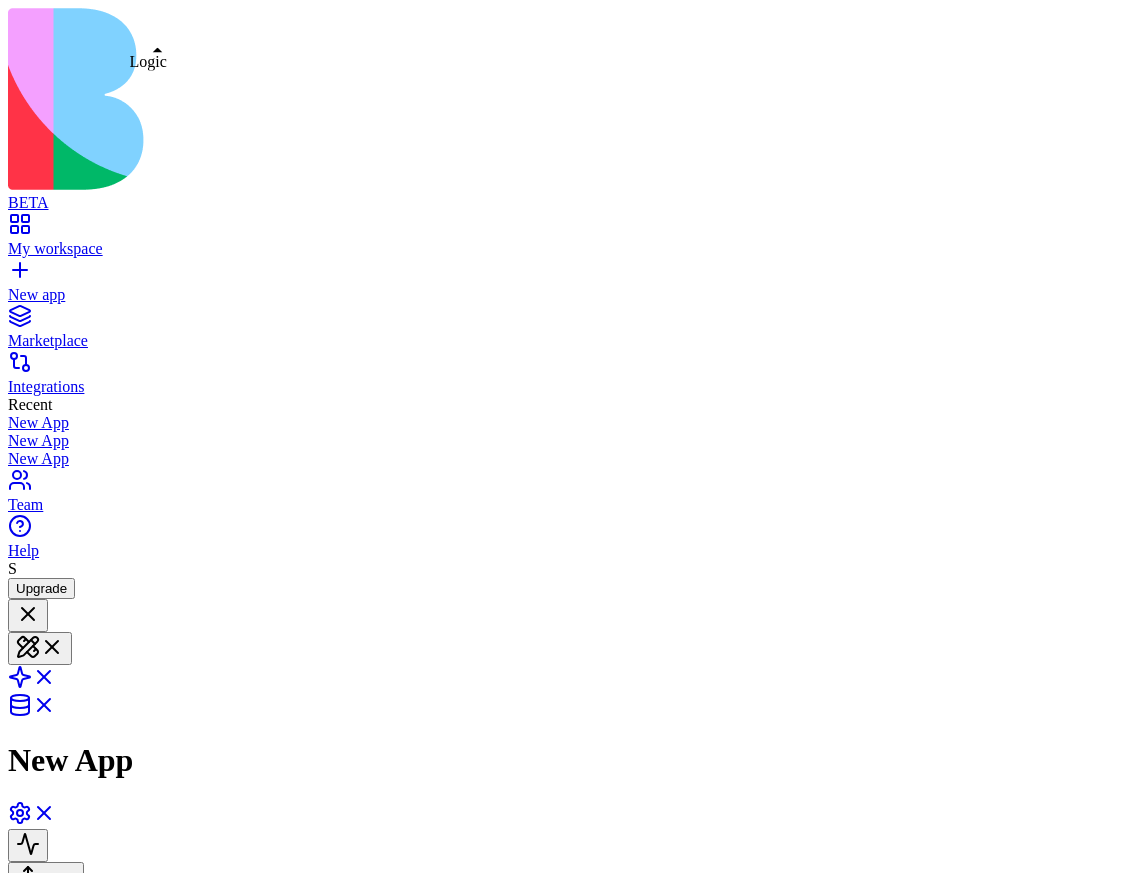 click on "New app" at bounding box center [565, 295] 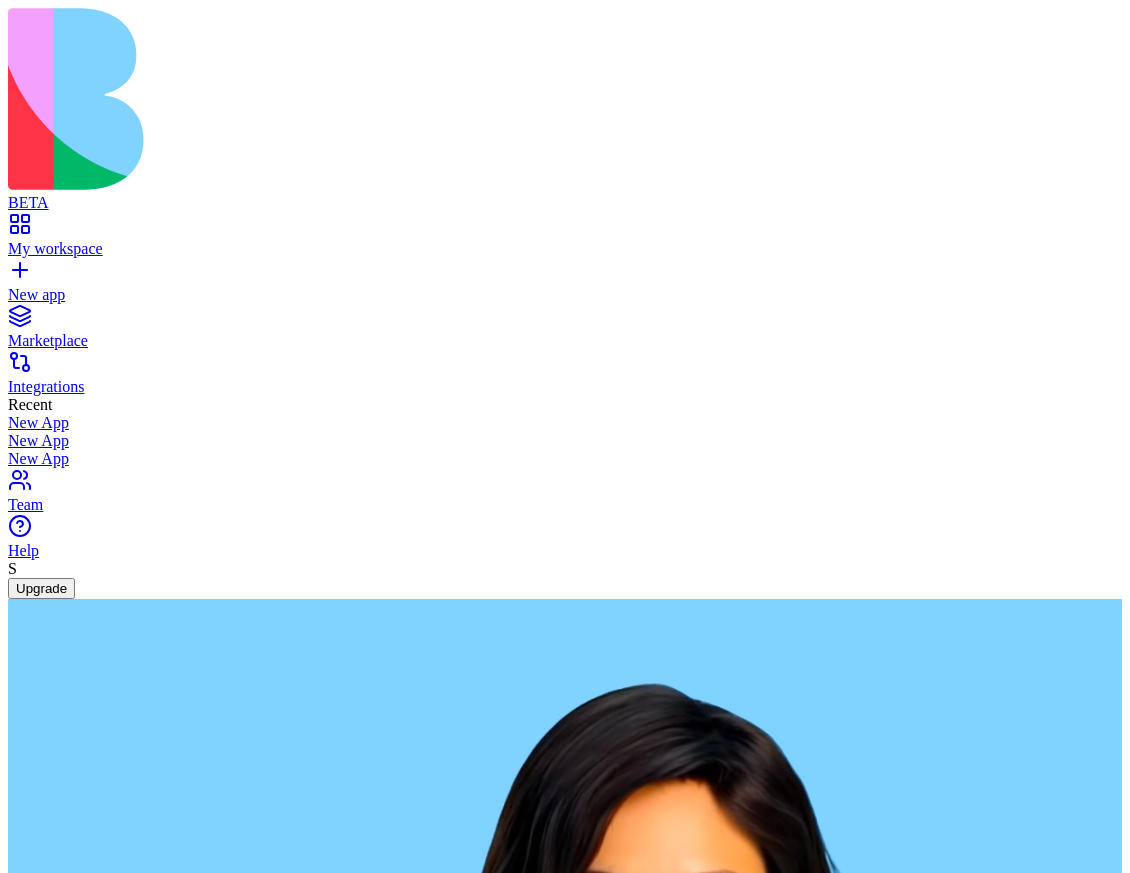click at bounding box center [85, 2510] 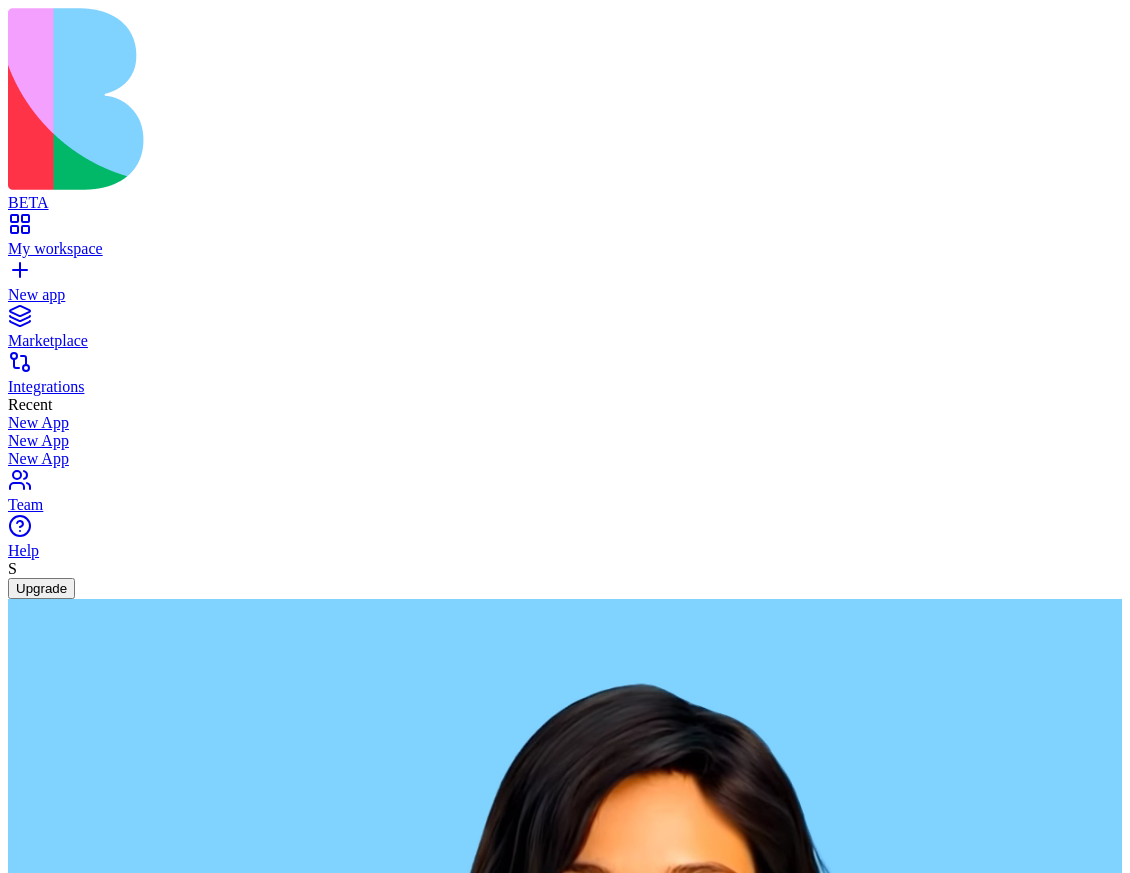 type on "**********" 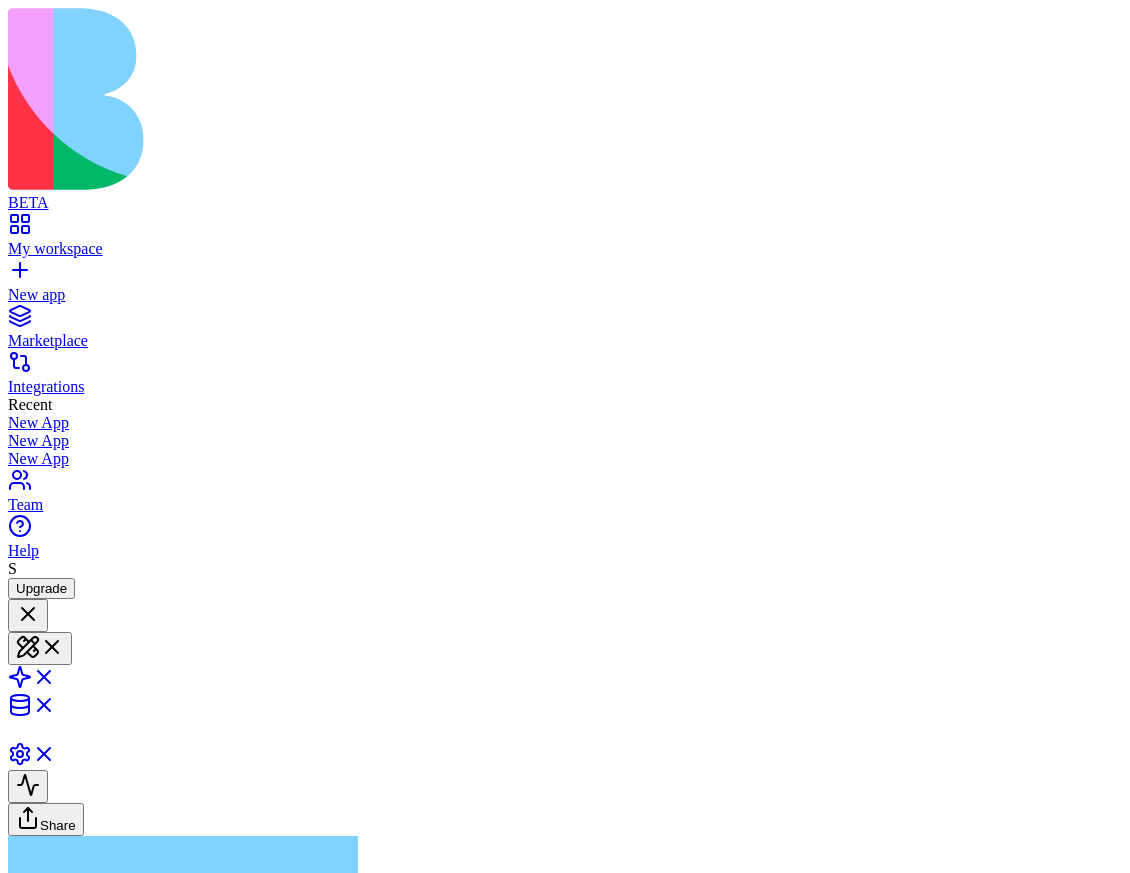 type 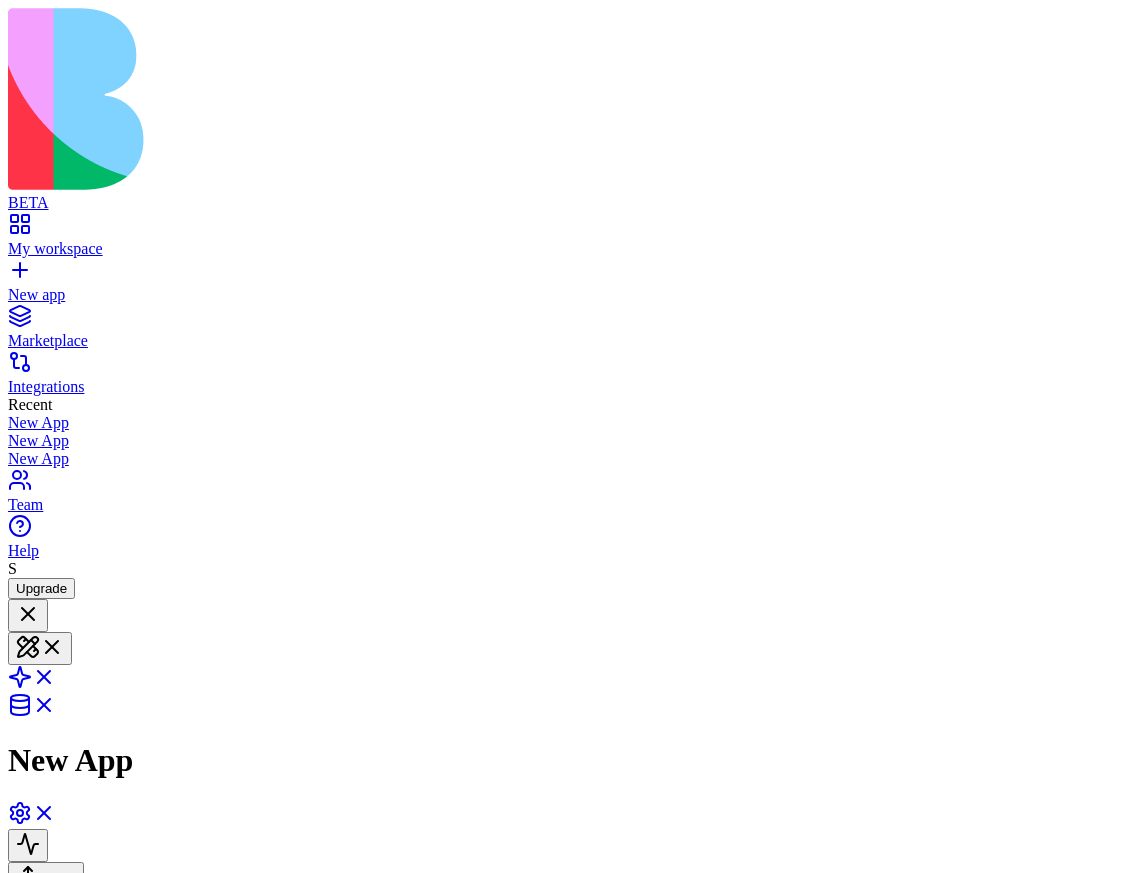 scroll, scrollTop: 0, scrollLeft: 0, axis: both 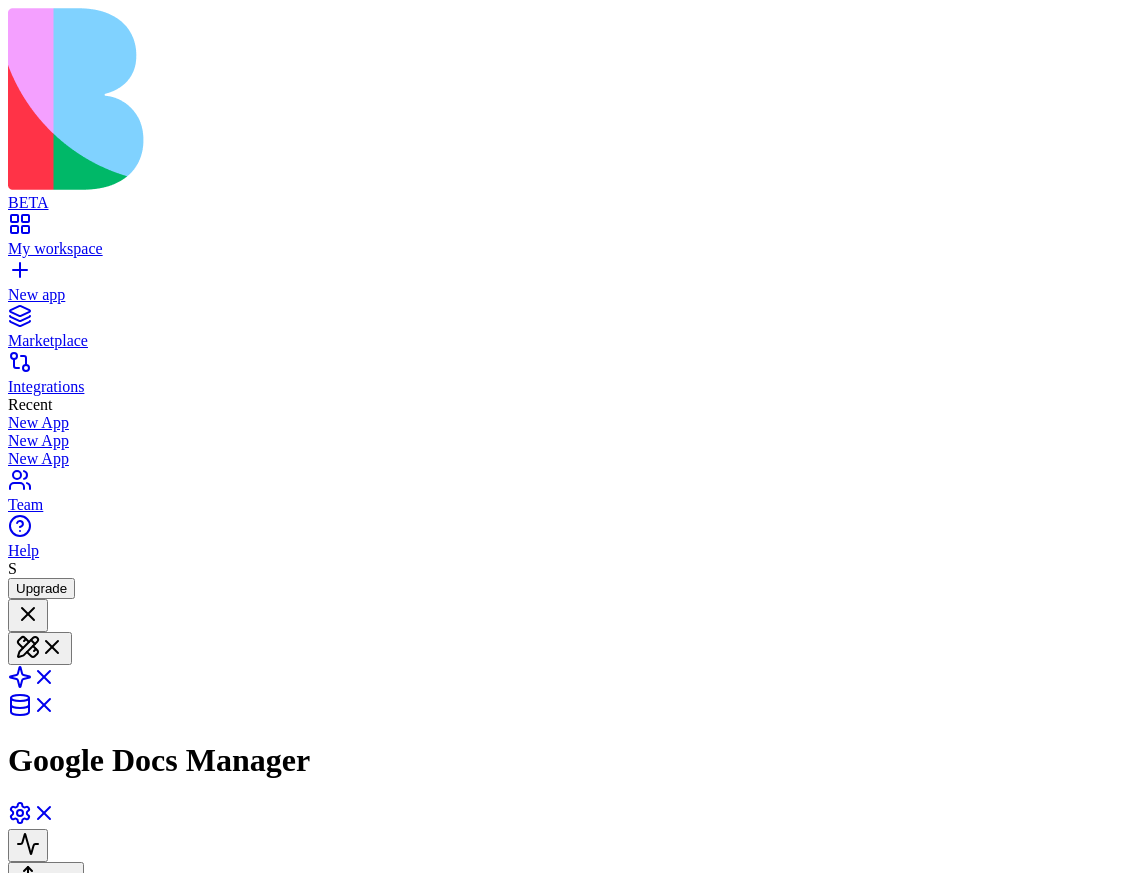 click on "New app" at bounding box center [565, 286] 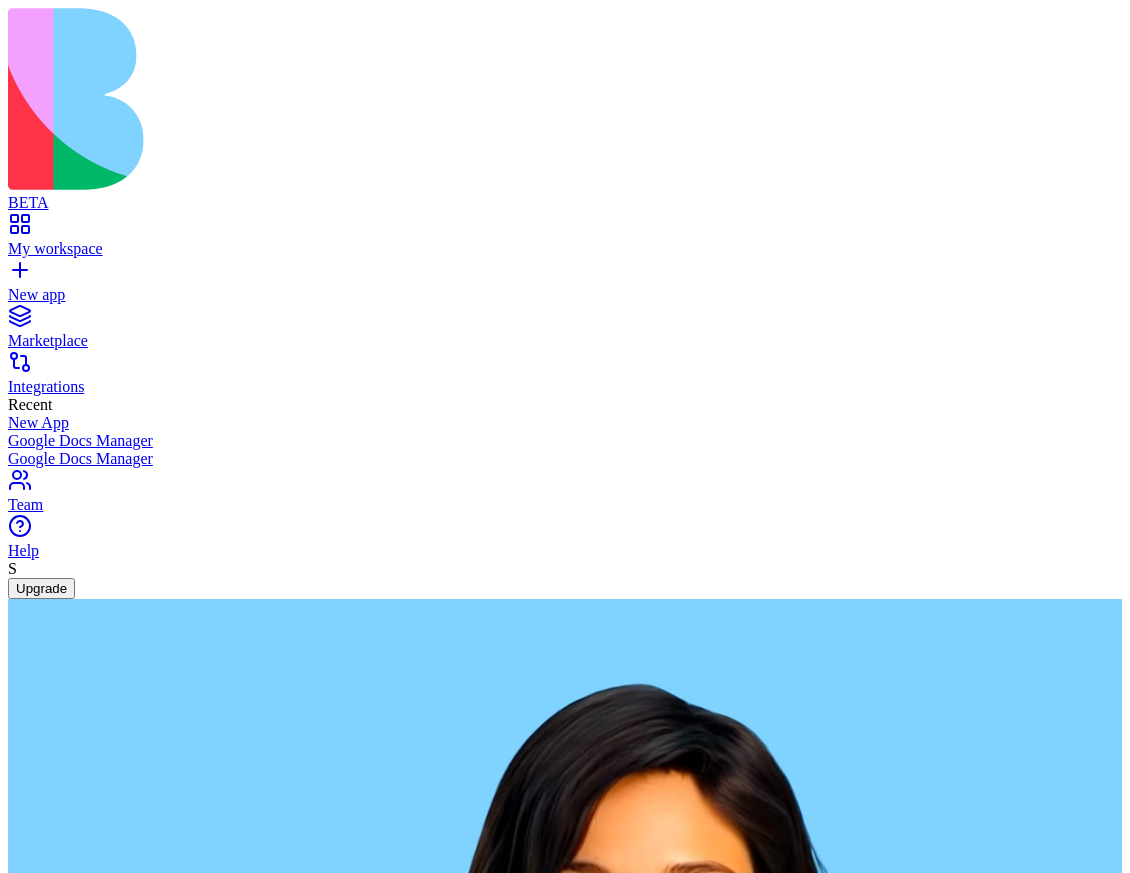 click at bounding box center [85, 2510] 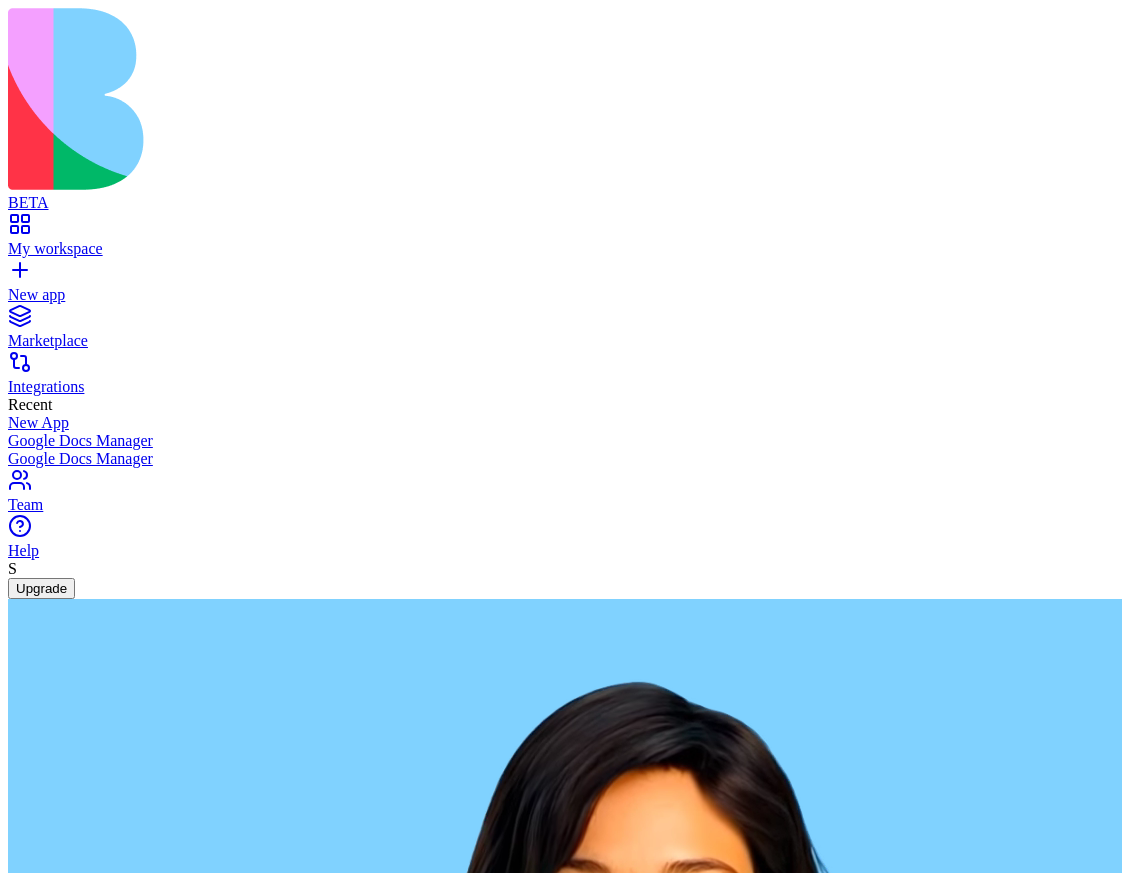 type on "**********" 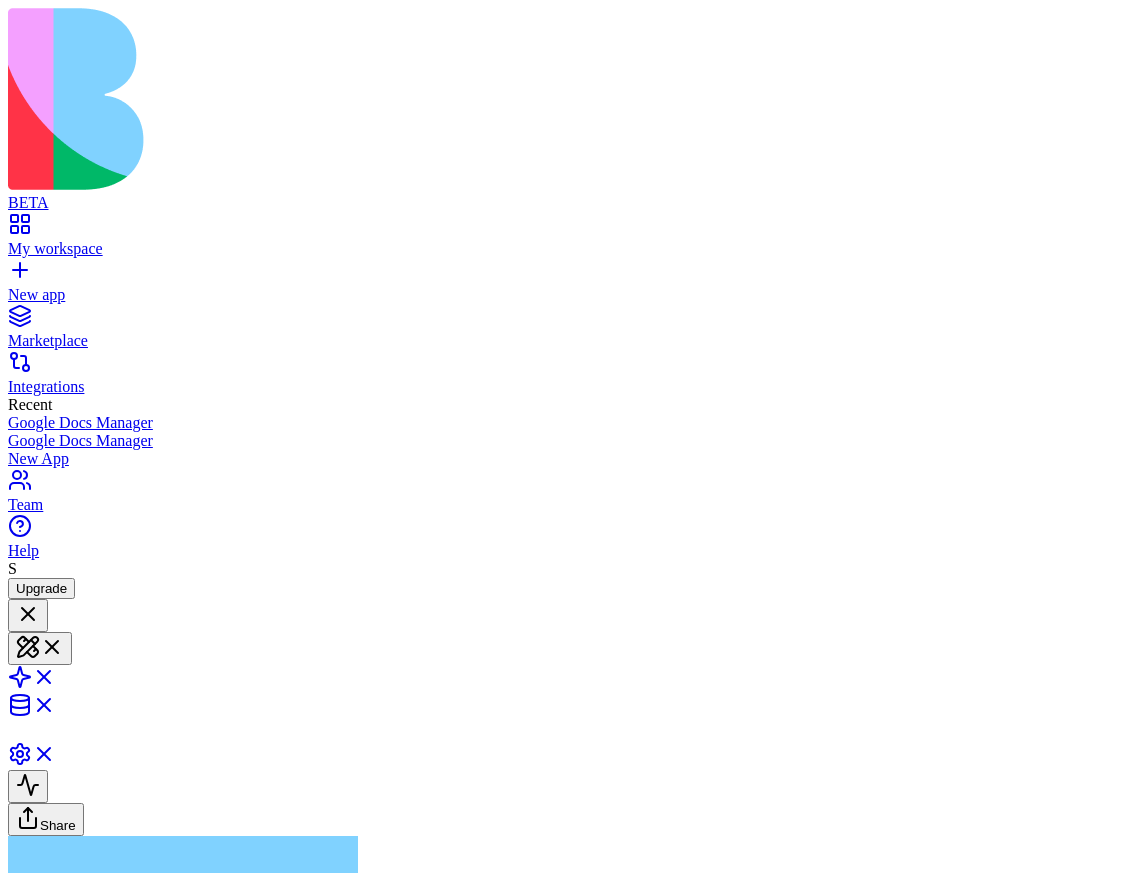 type 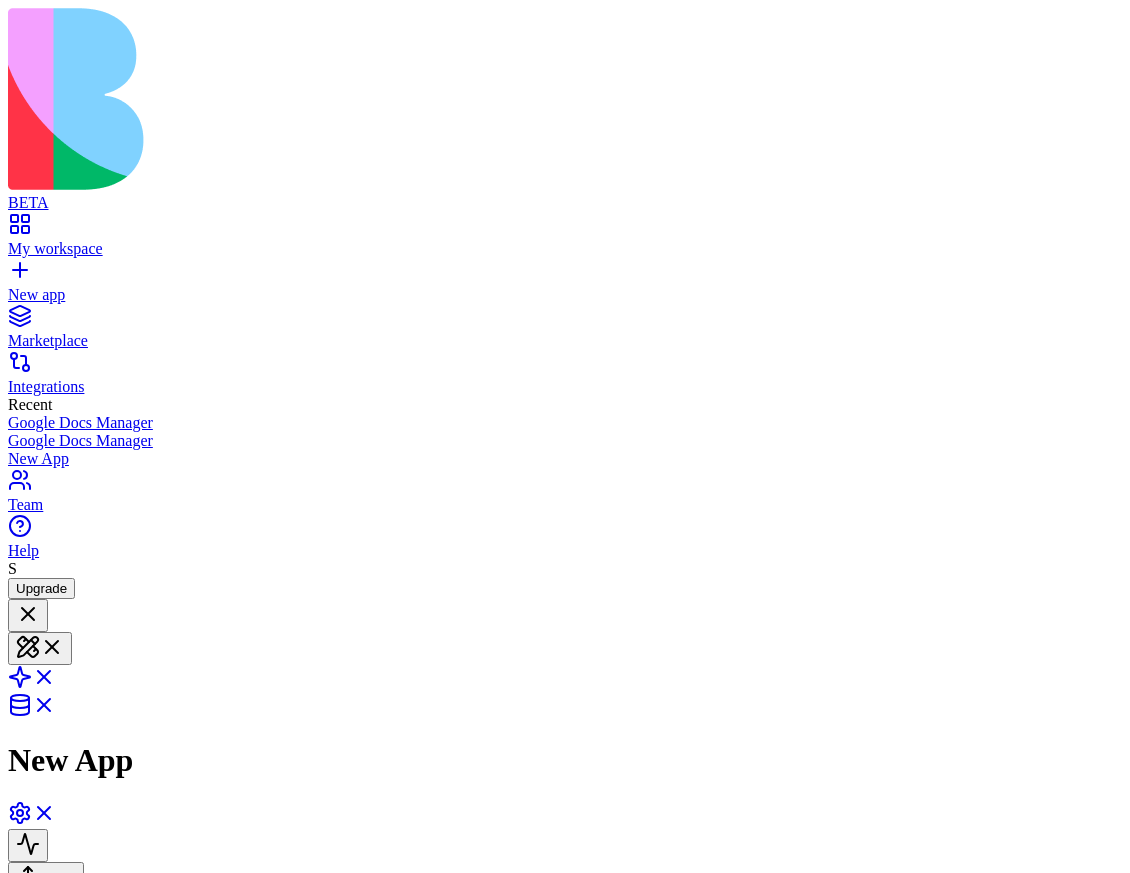 scroll, scrollTop: 0, scrollLeft: 0, axis: both 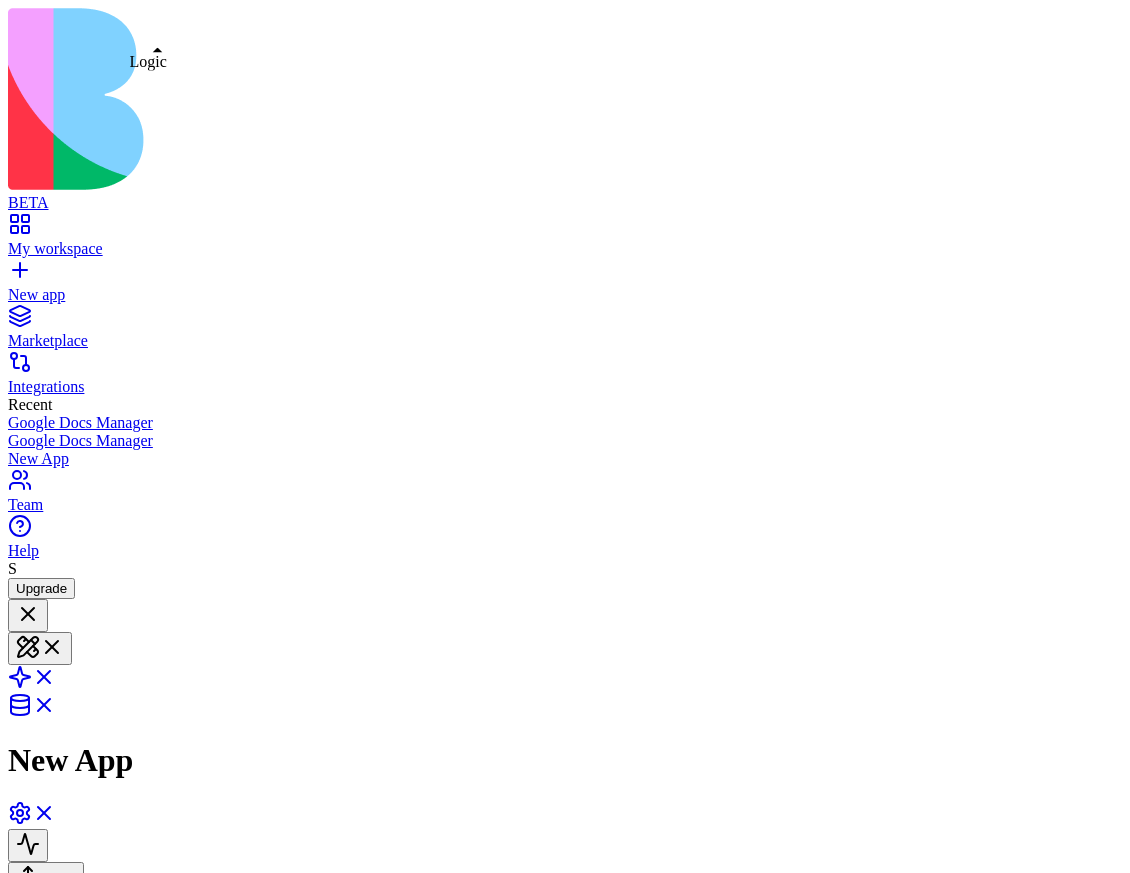 click at bounding box center [32, 683] 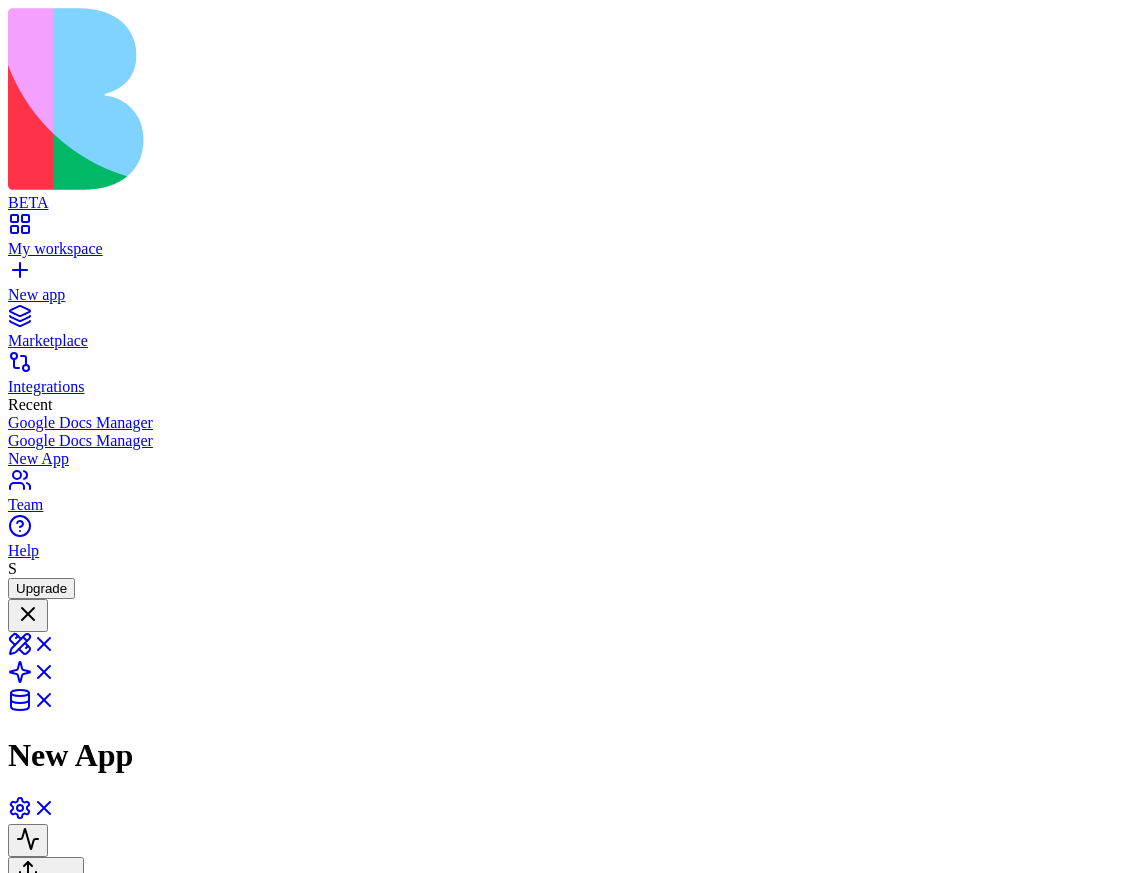 click on "Tools Web Search InsertItemsToDocumentsTable" at bounding box center [-38, 4279] 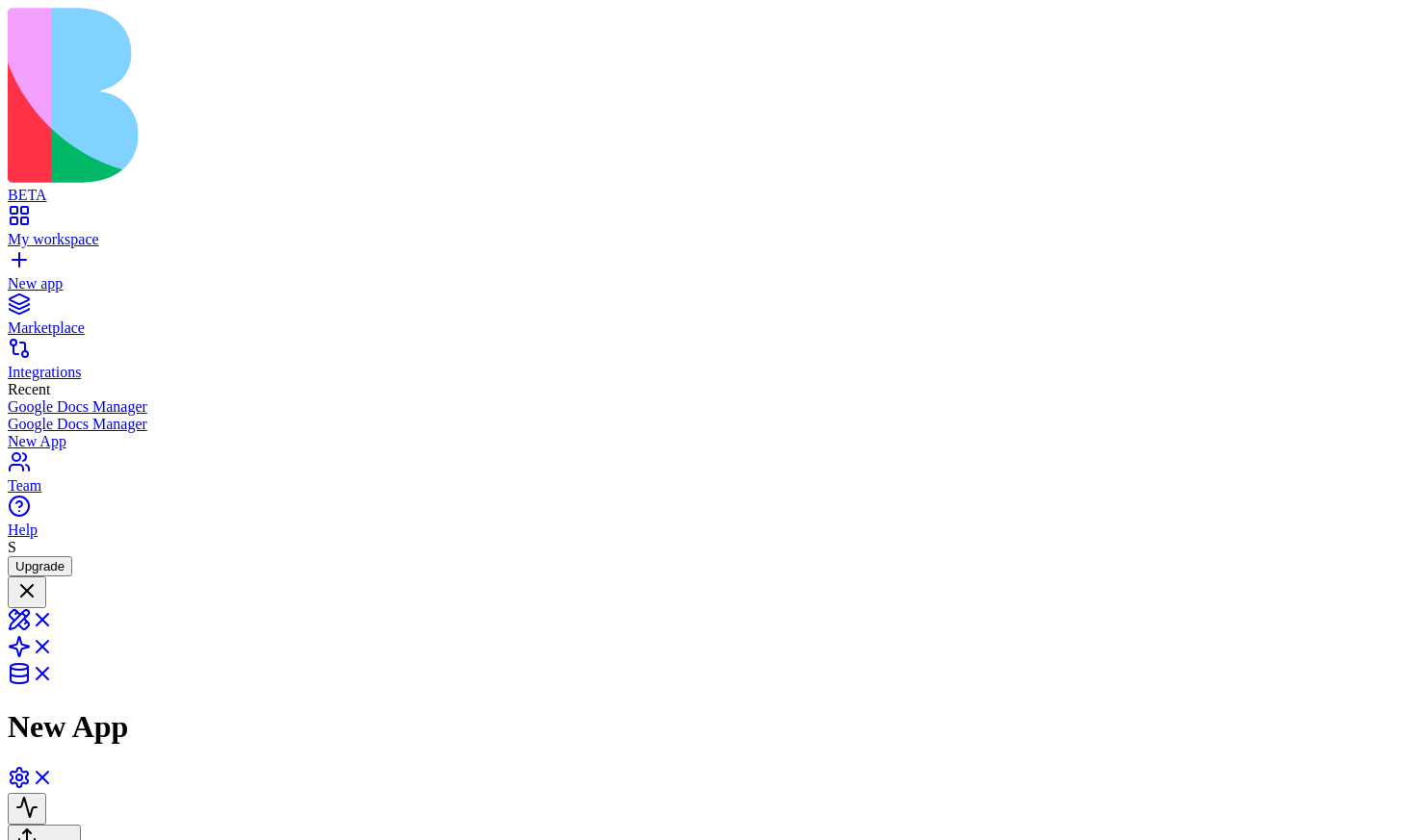 click at bounding box center (63, 3636) 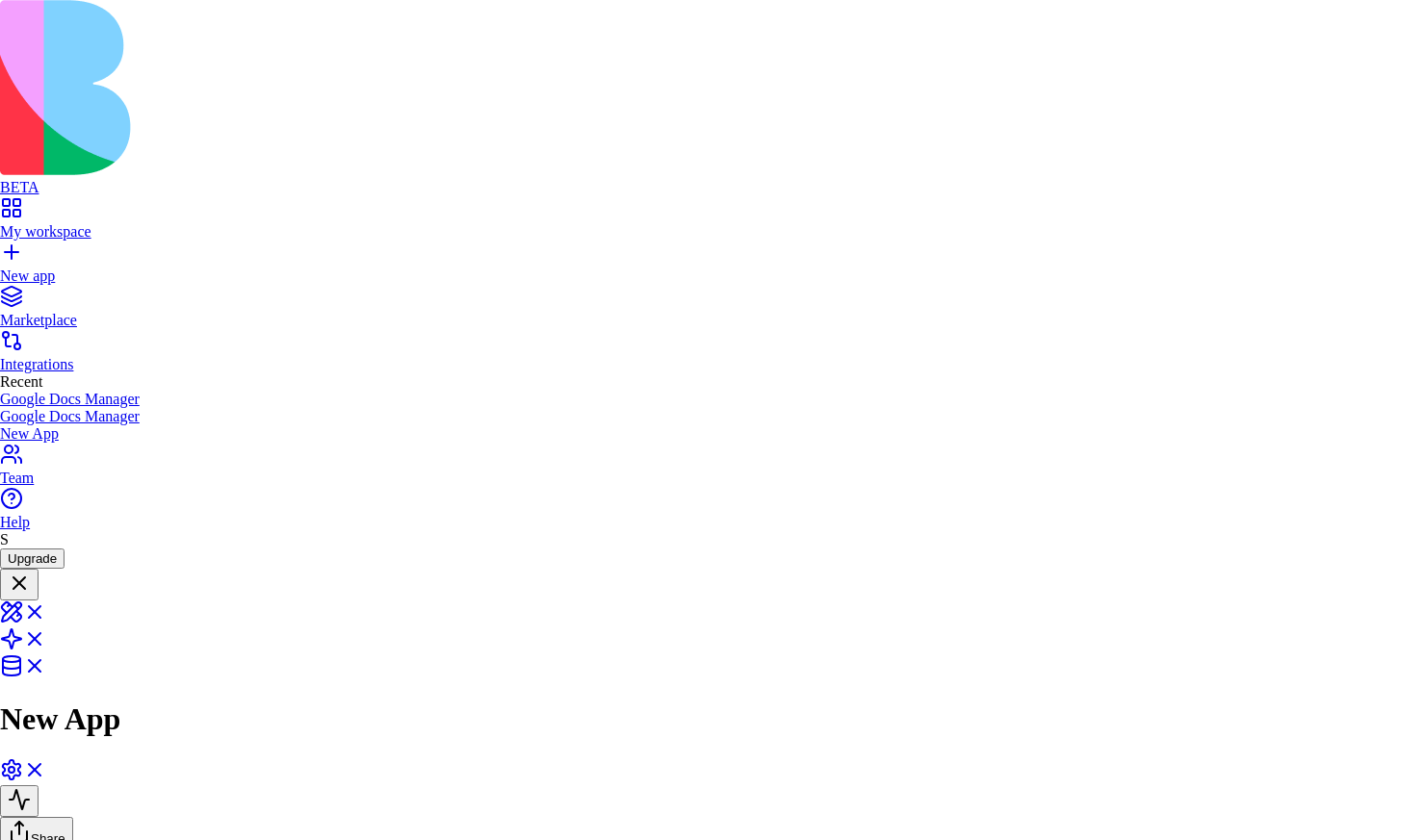 scroll, scrollTop: 692, scrollLeft: 0, axis: vertical 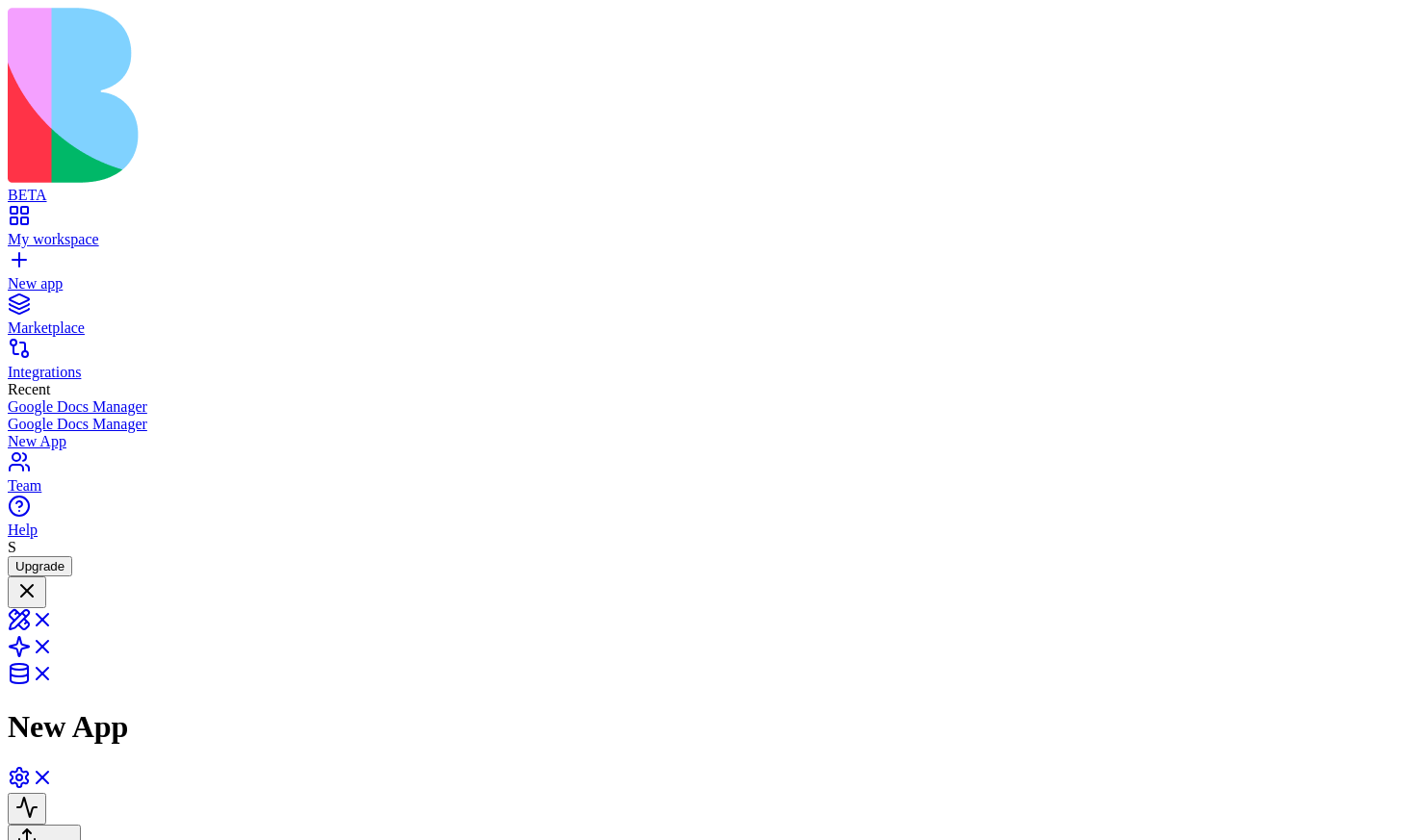 type 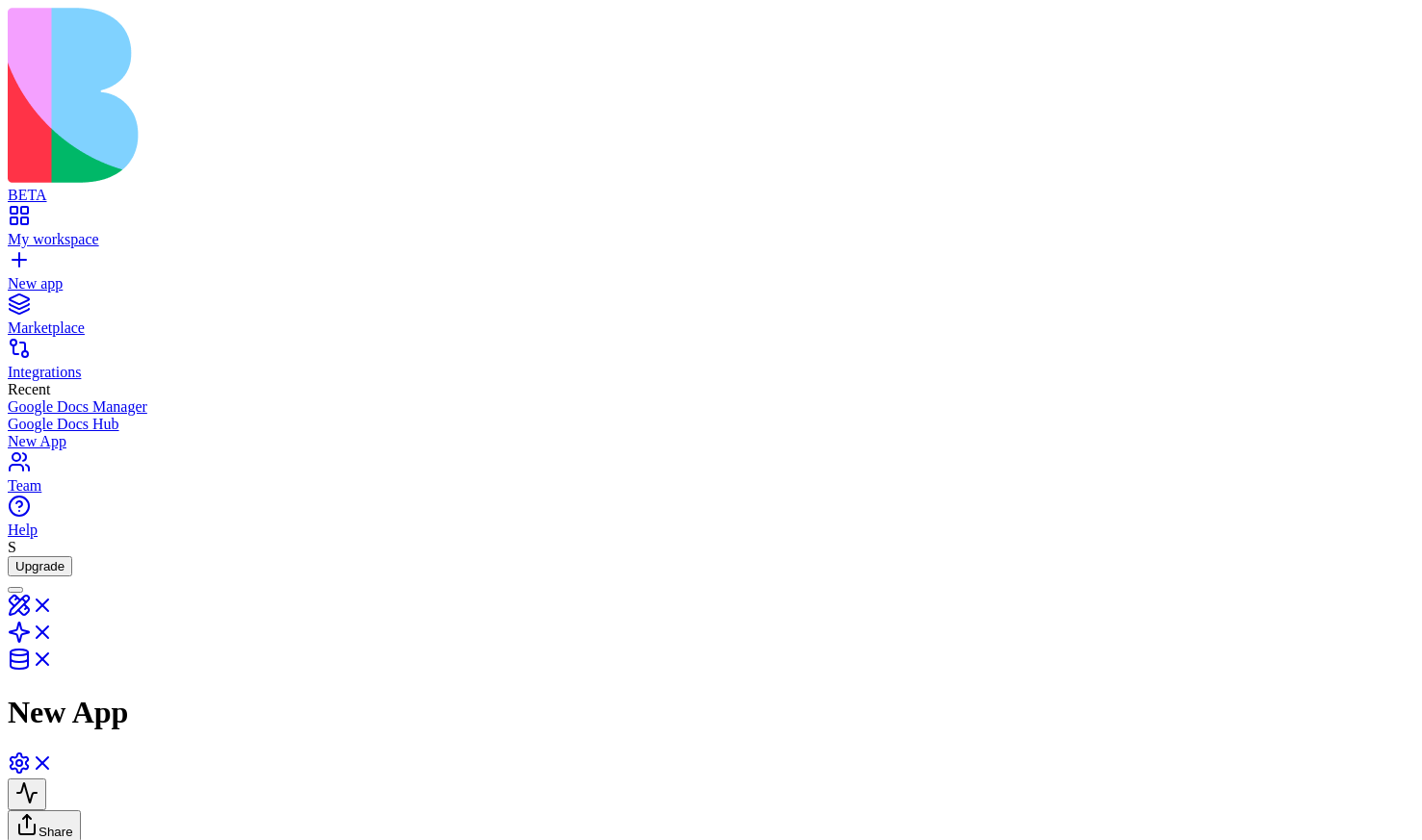 scroll, scrollTop: 0, scrollLeft: 0, axis: both 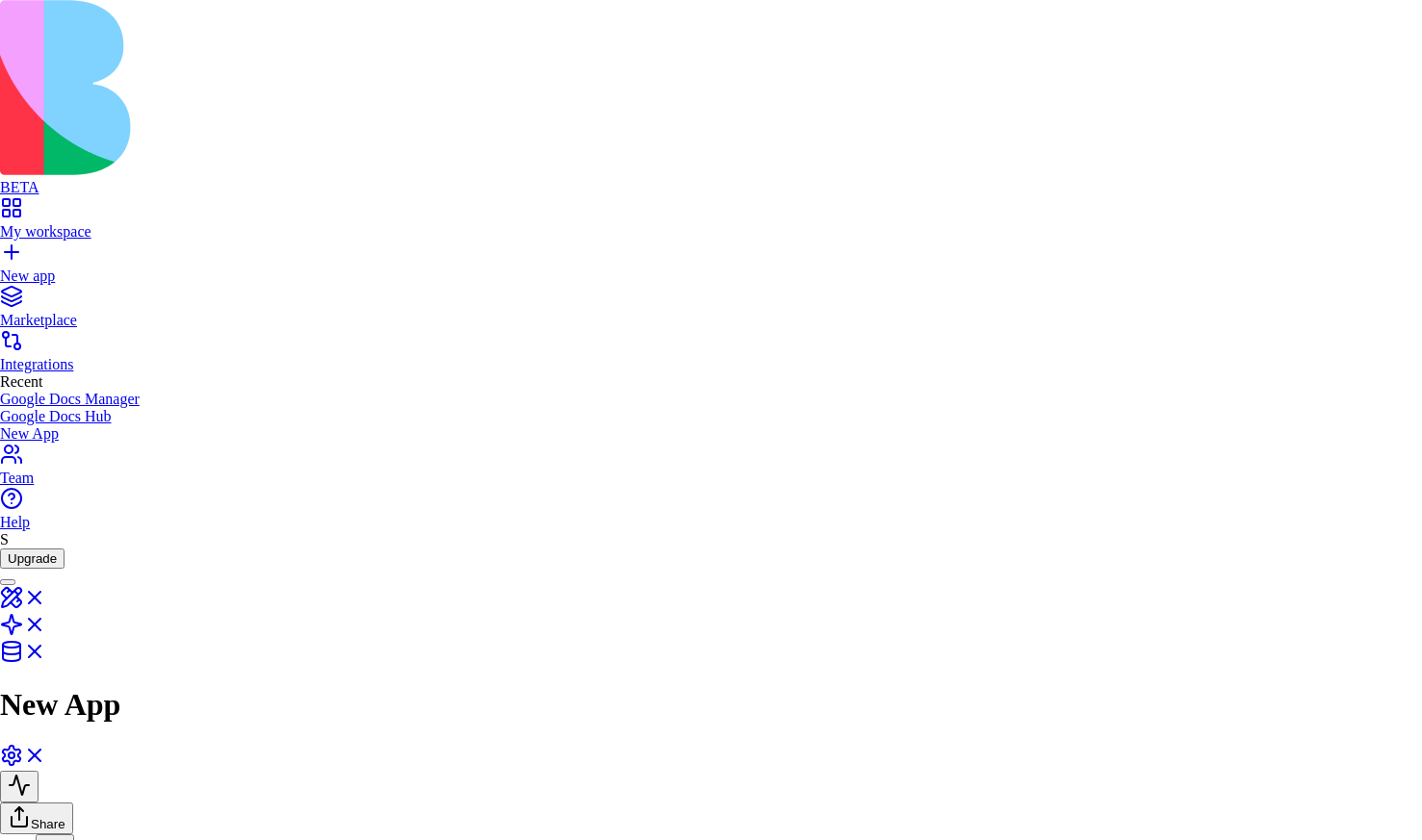 click on "Connect" at bounding box center [43, 5539] 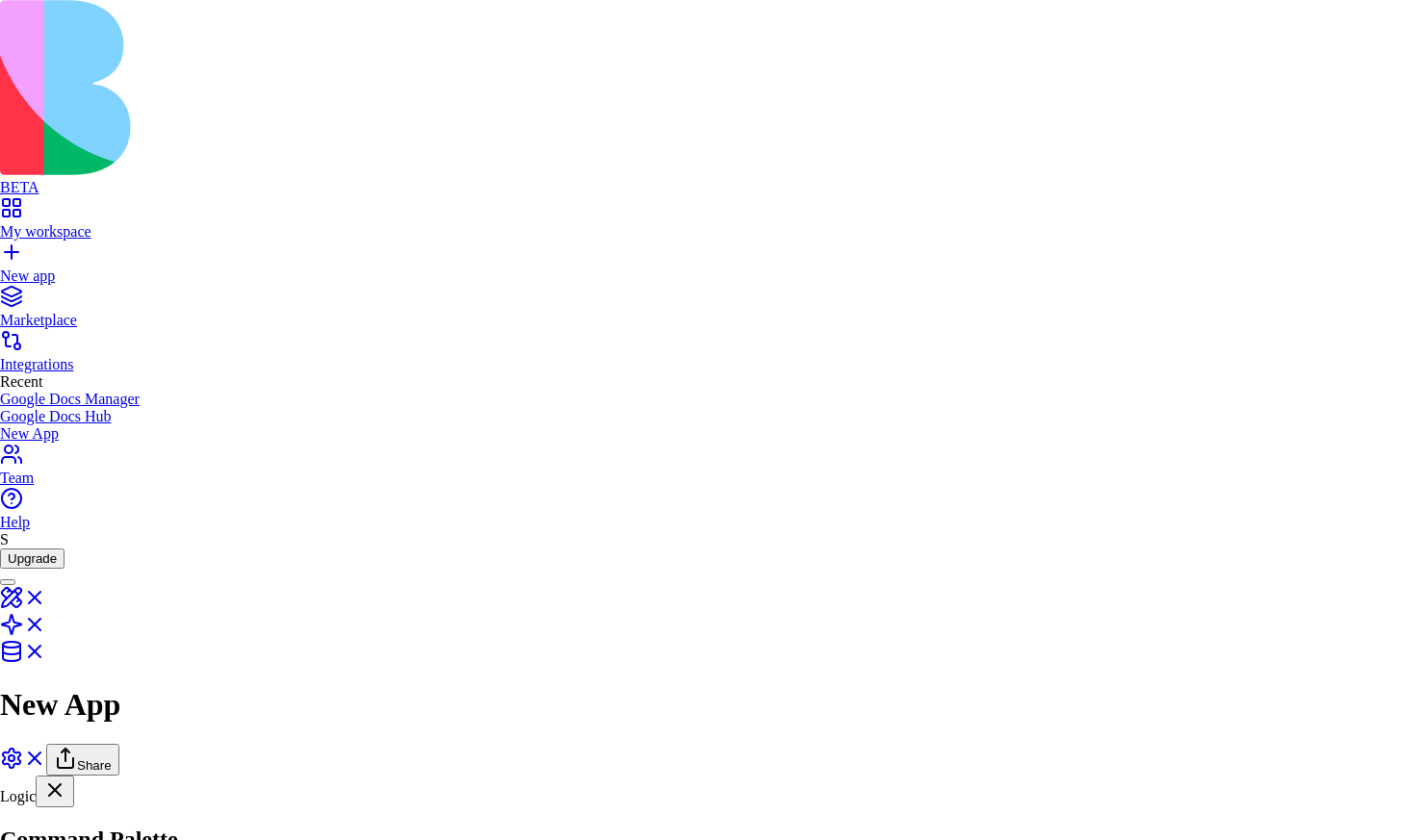 scroll, scrollTop: 0, scrollLeft: 0, axis: both 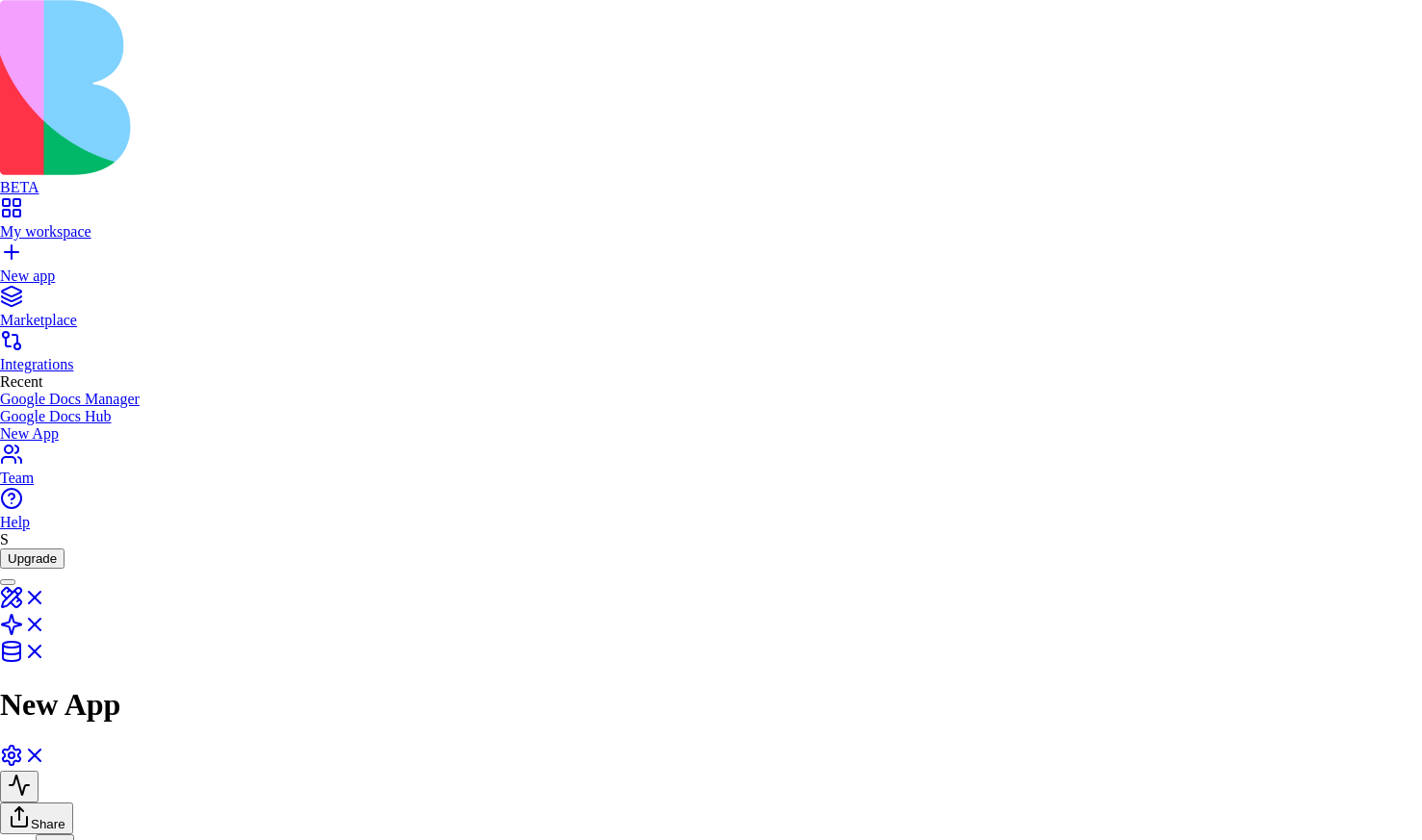 click on "Configure" at bounding box center [47, 5539] 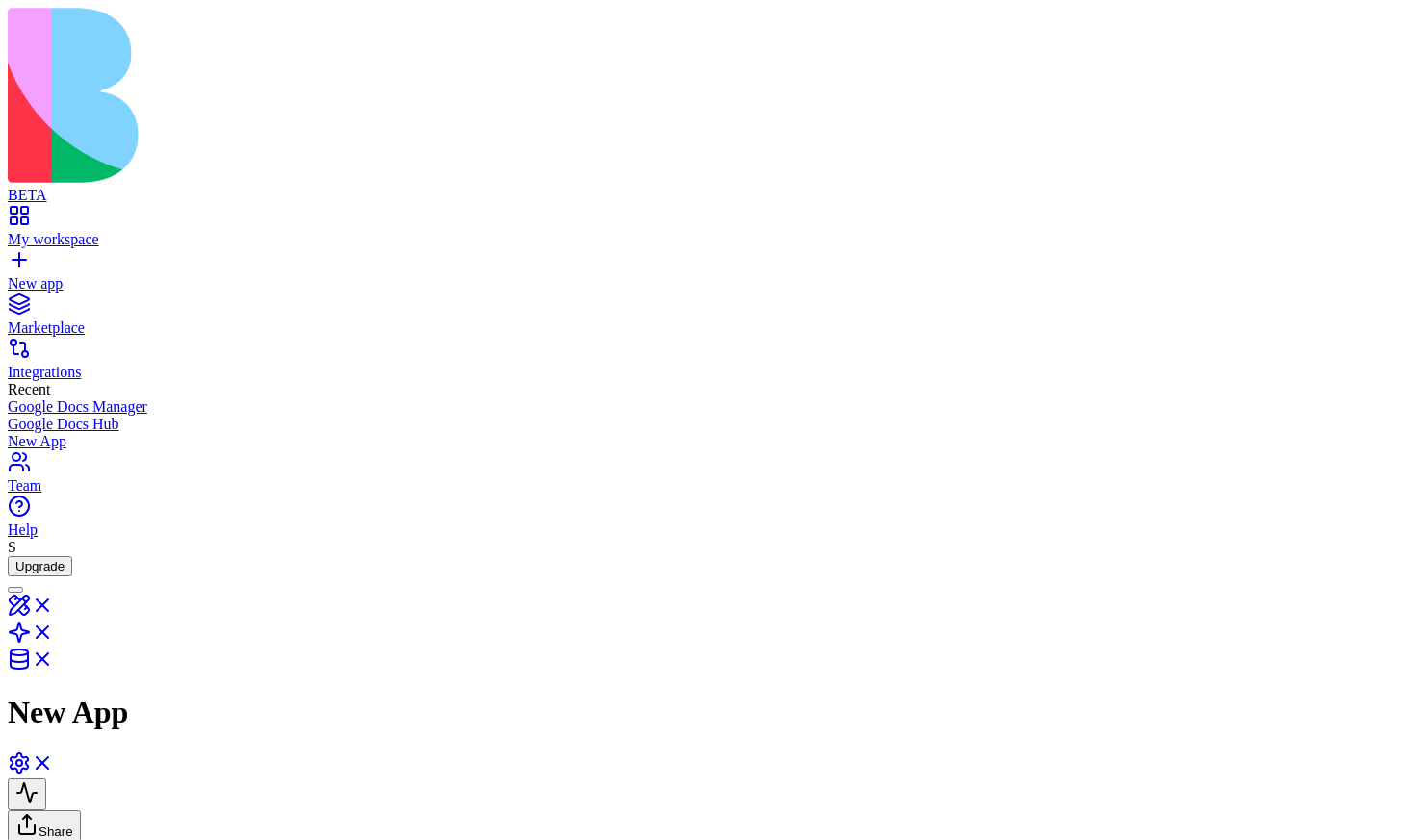 drag, startPoint x: 944, startPoint y: 374, endPoint x: 1016, endPoint y: 266, distance: 129.79985 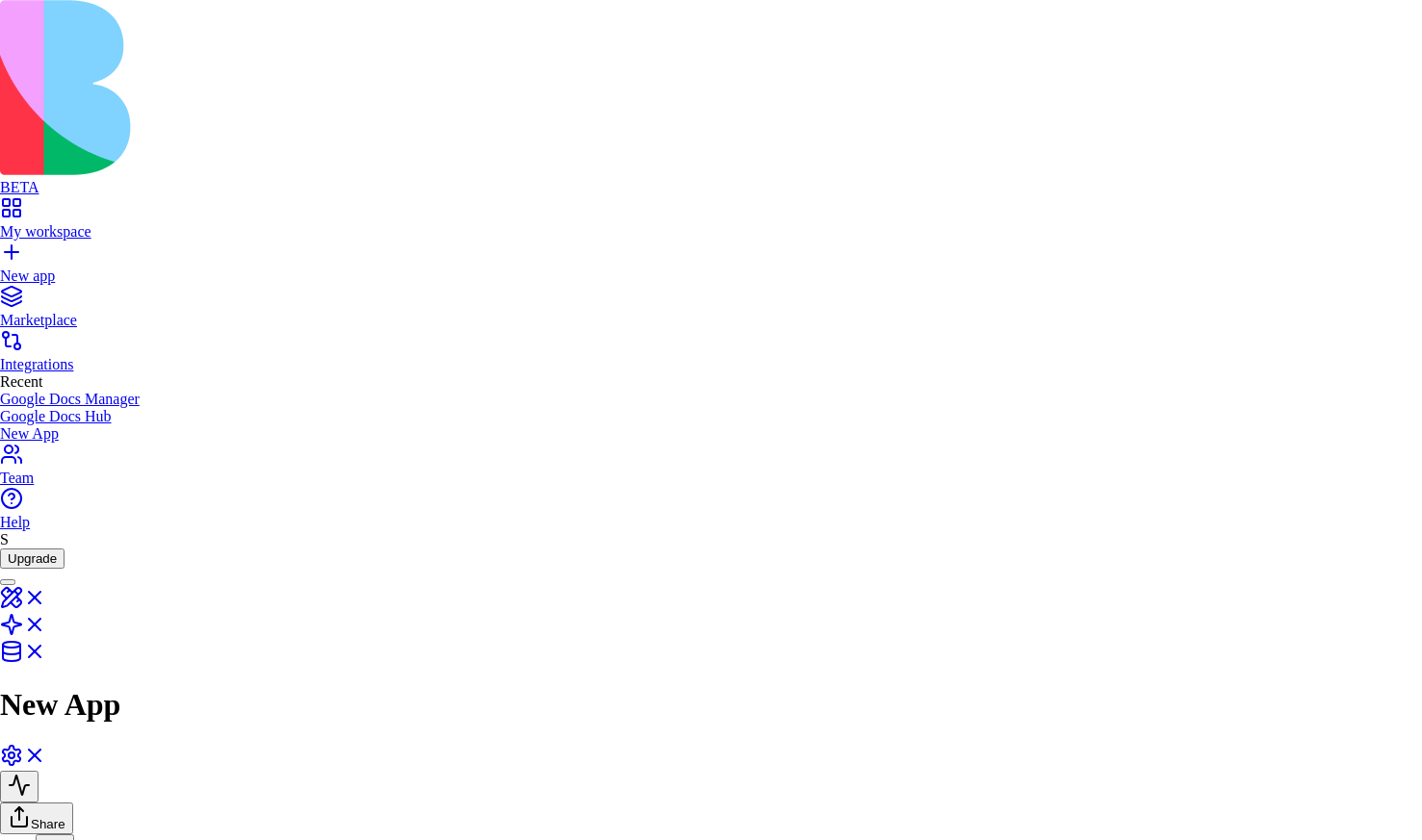 scroll, scrollTop: 2674, scrollLeft: 0, axis: vertical 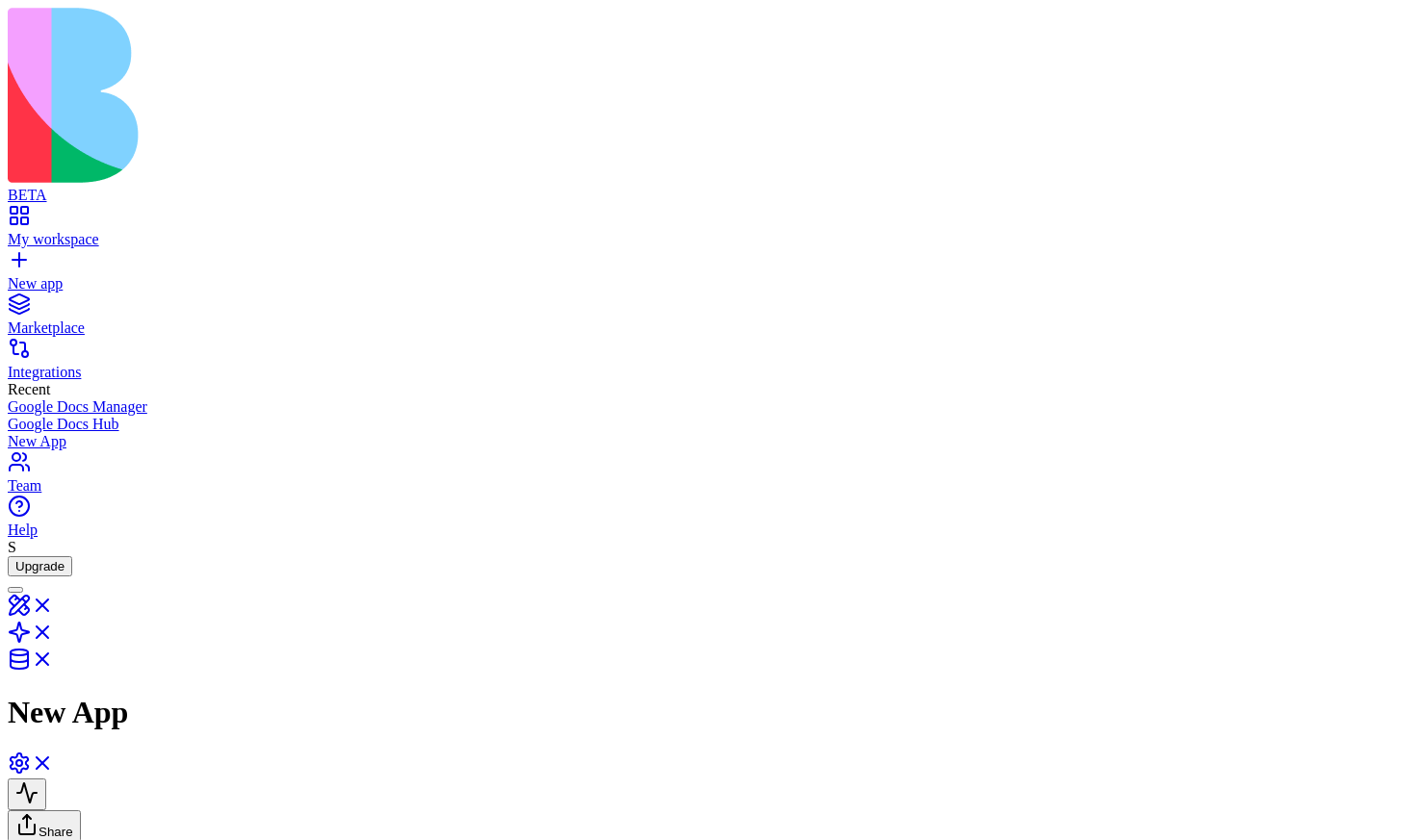click at bounding box center [494, 1078] 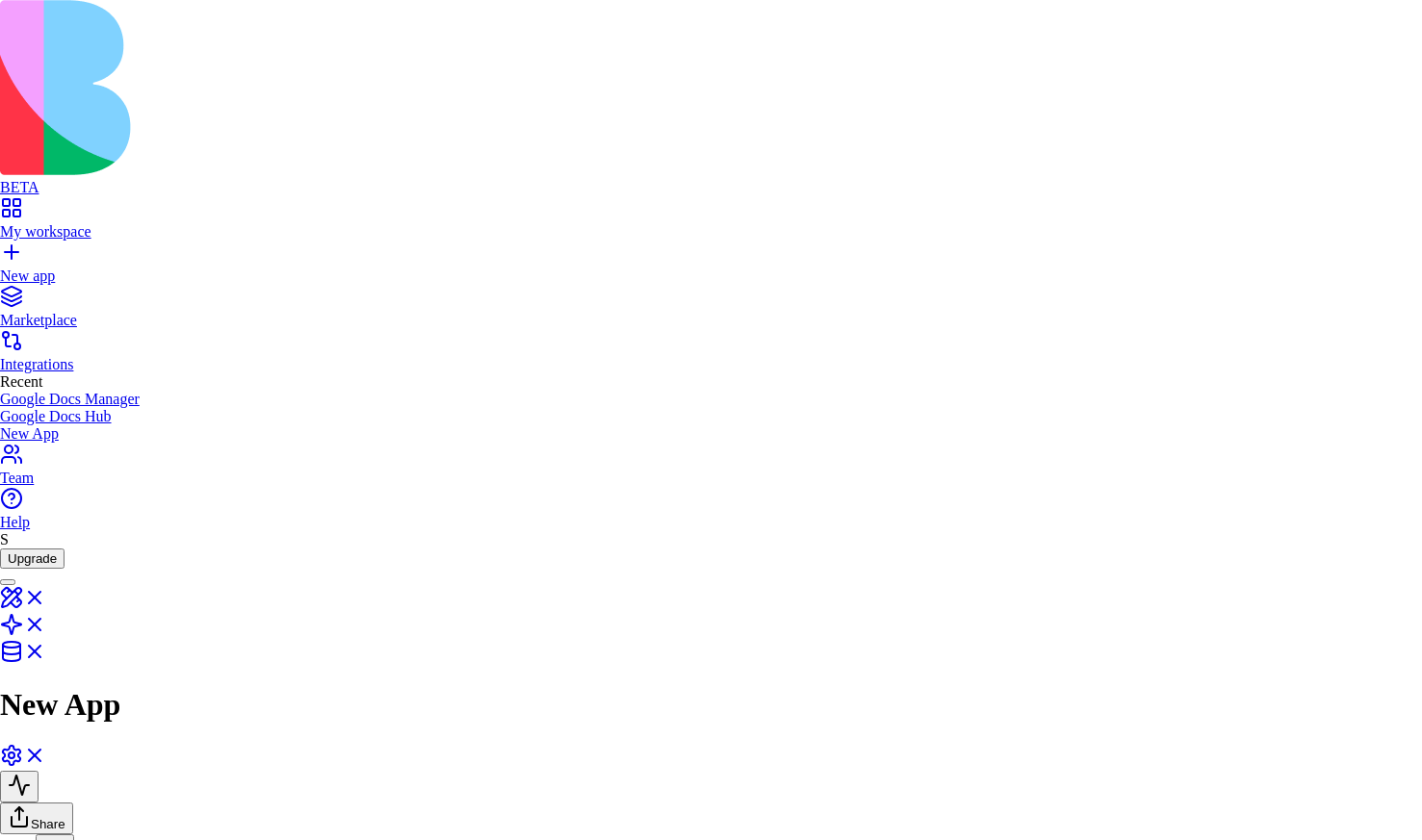 scroll, scrollTop: 2674, scrollLeft: 0, axis: vertical 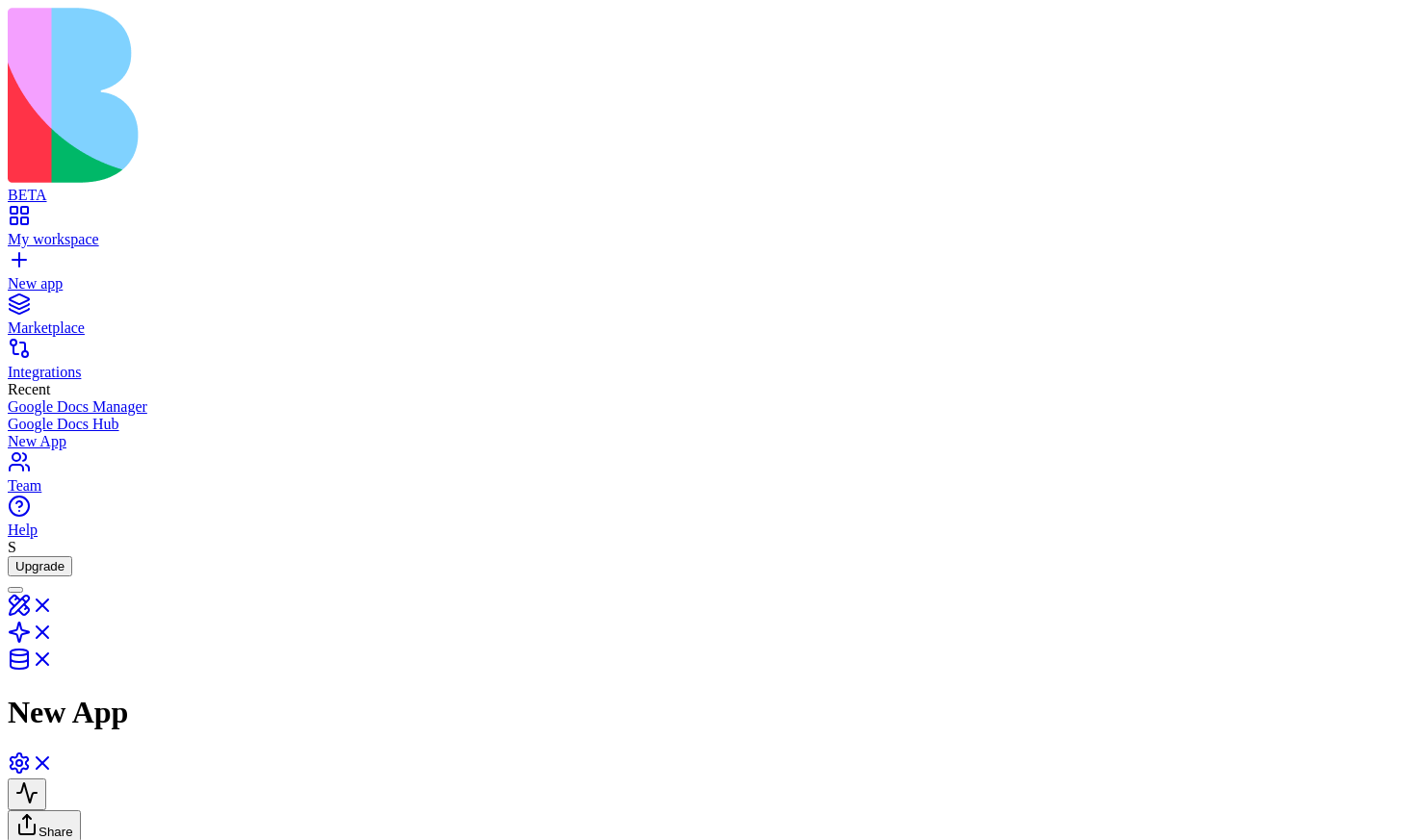 click on "AgentCall" at bounding box center [602, 1187] 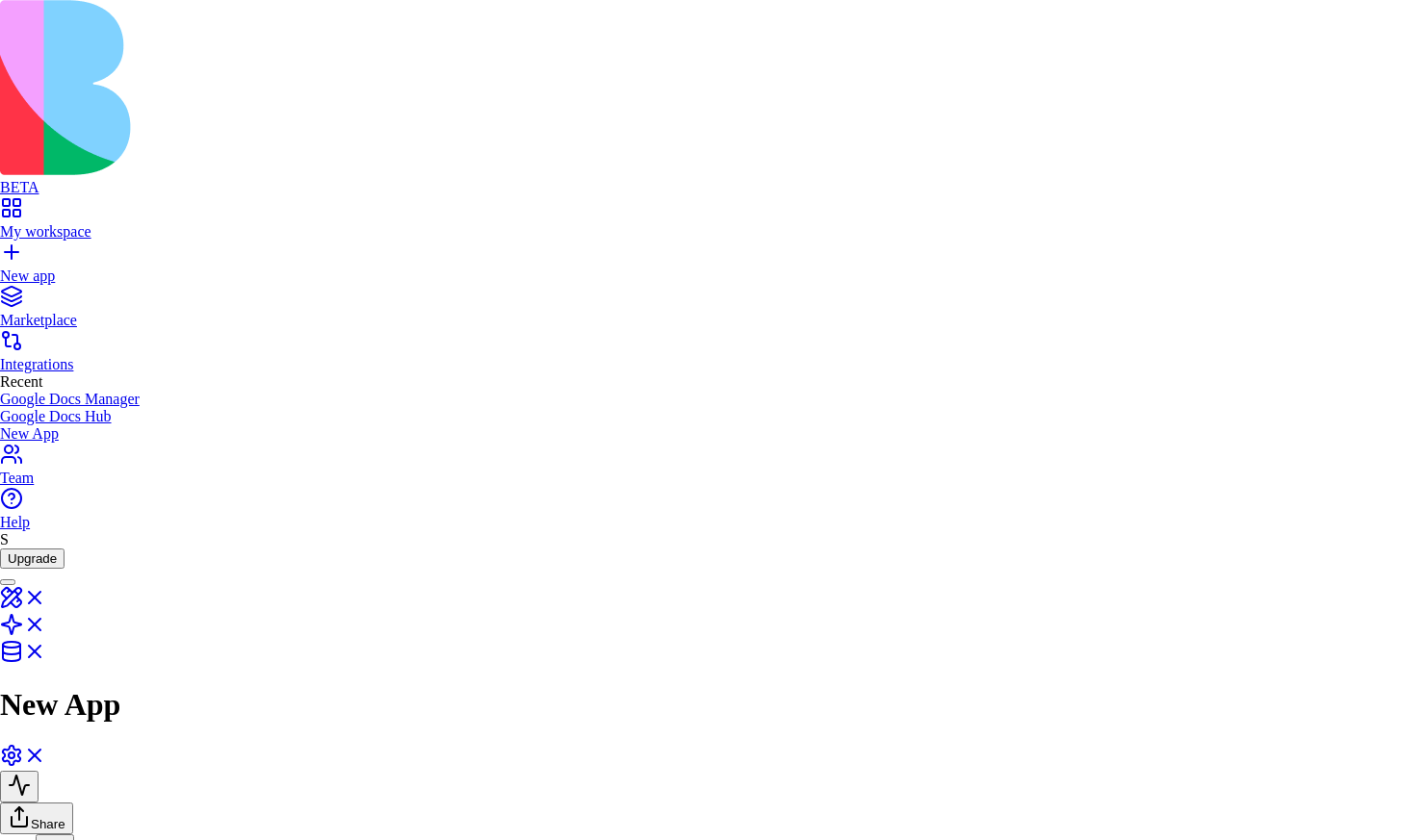 click on "Close" at bounding box center [36, 6787] 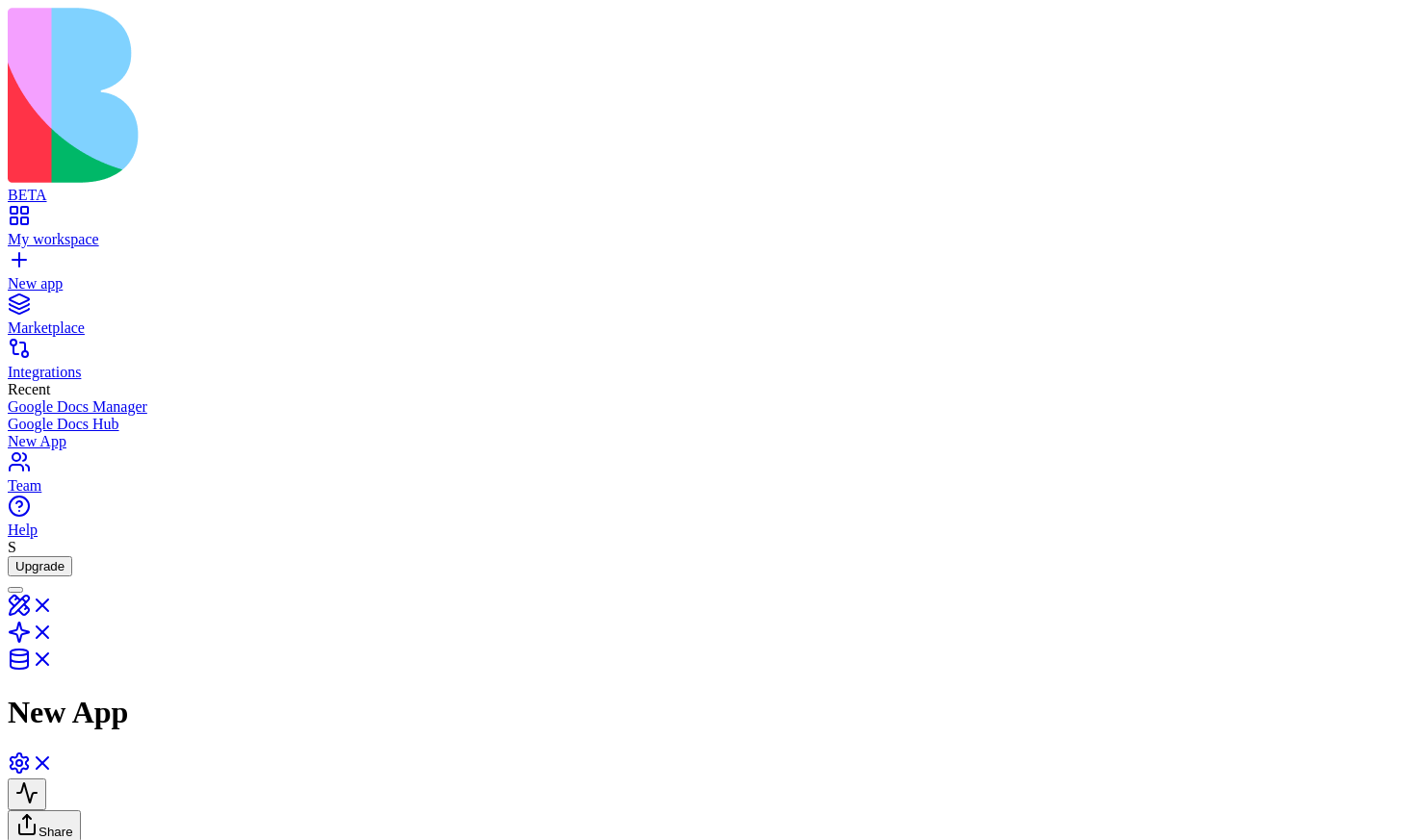 click at bounding box center [27, 971] 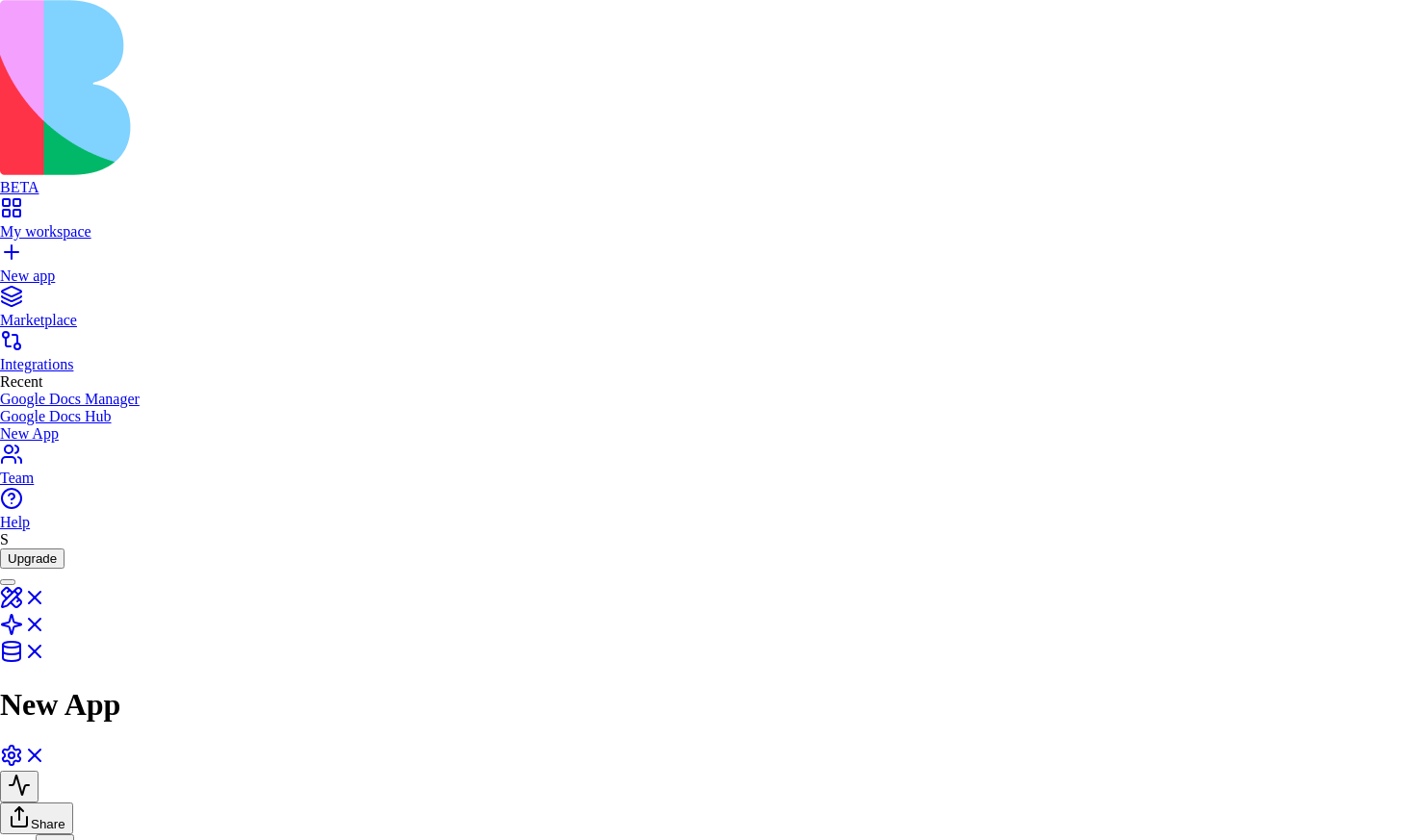 click on "Close" at bounding box center [36, 6787] 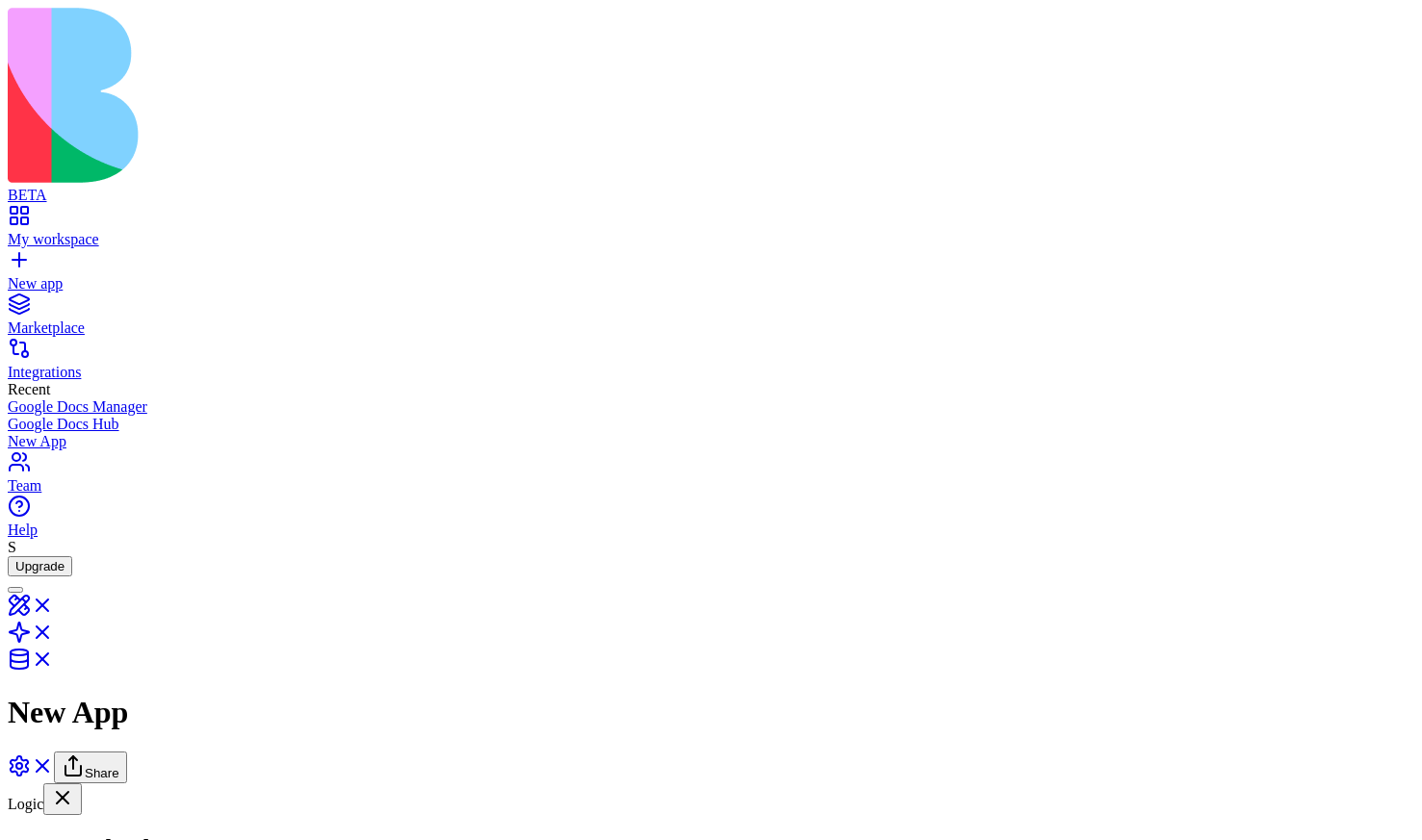 scroll, scrollTop: 0, scrollLeft: 0, axis: both 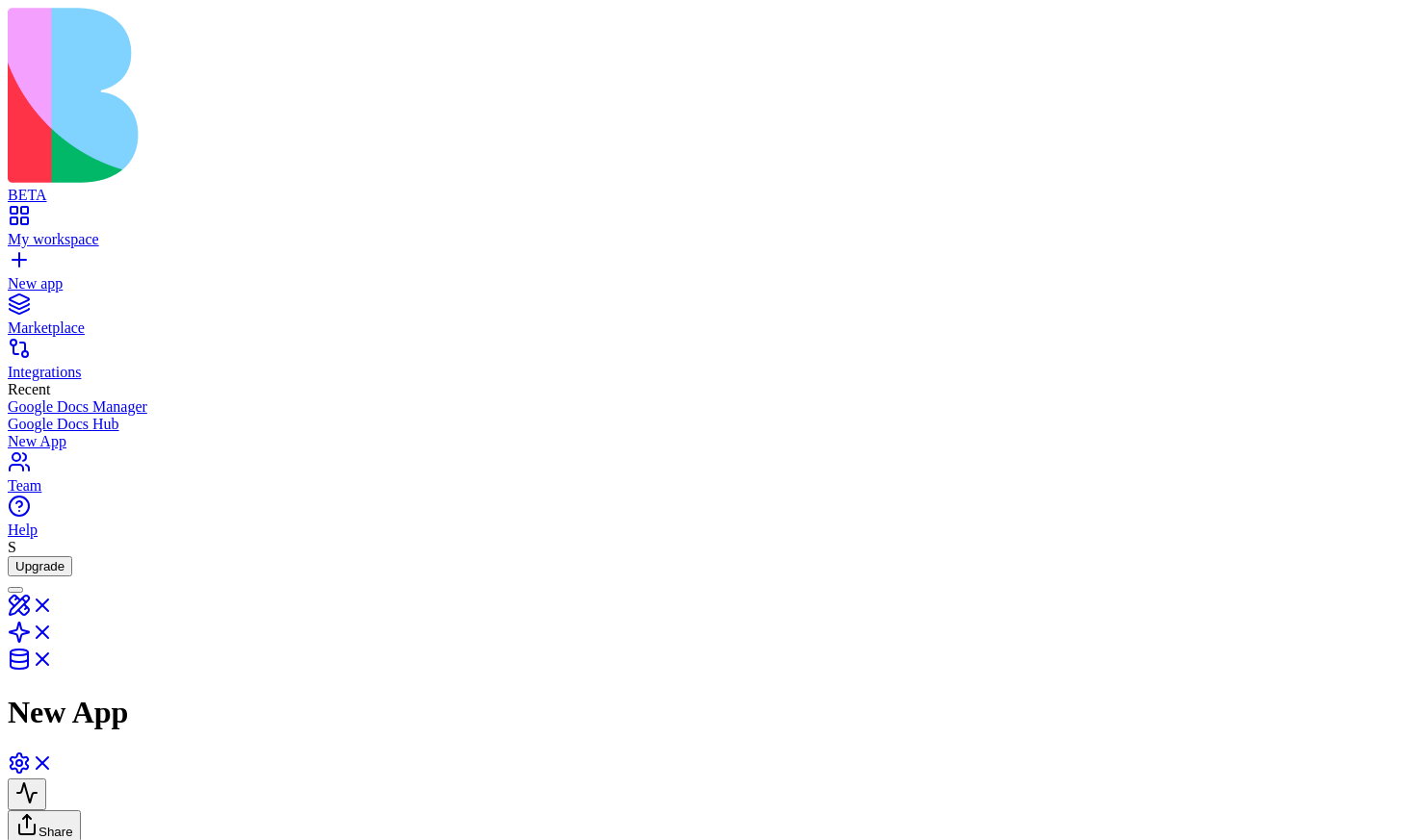 click on "SyncGoogleDocs" at bounding box center [118, 978] 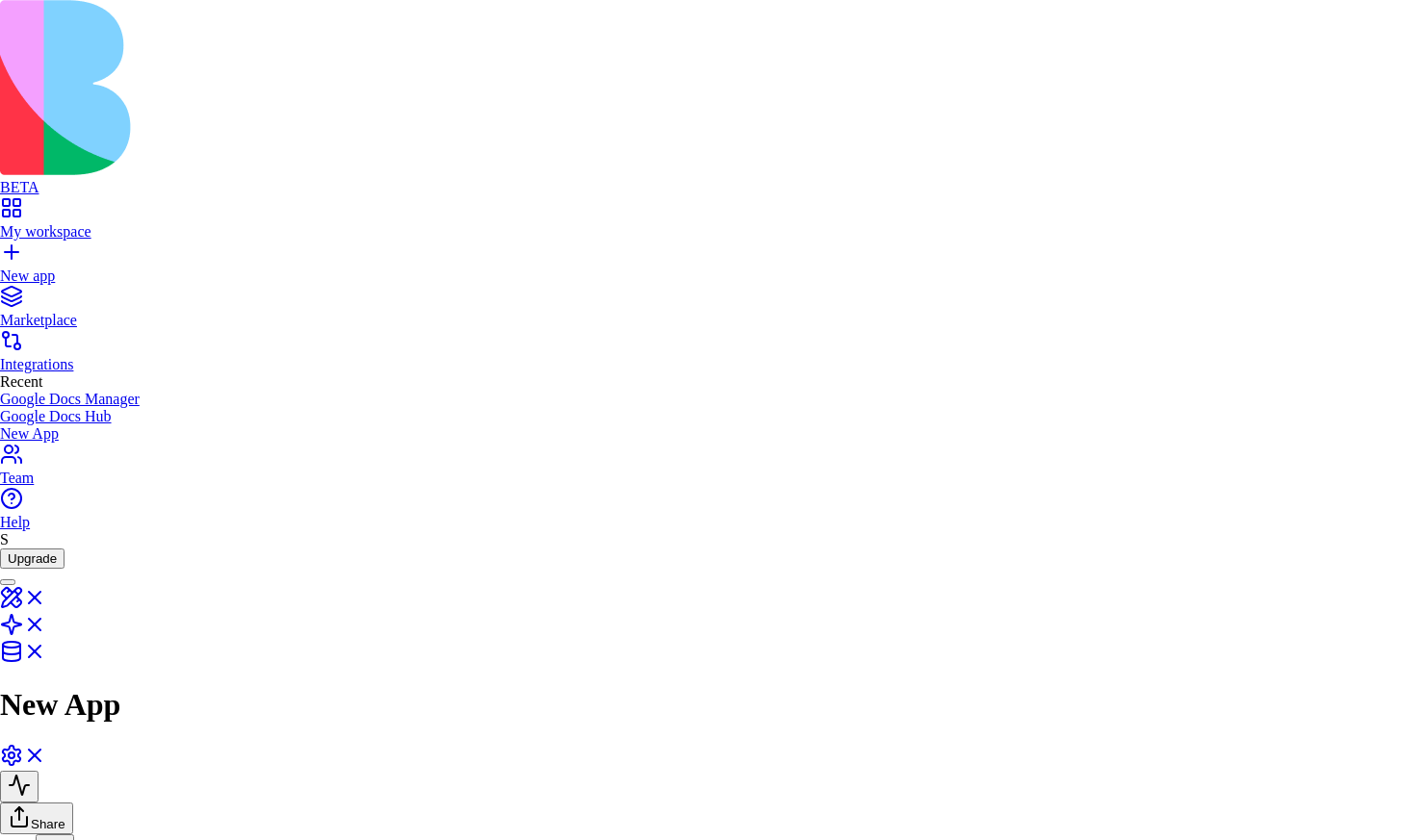 scroll, scrollTop: 2674, scrollLeft: 0, axis: vertical 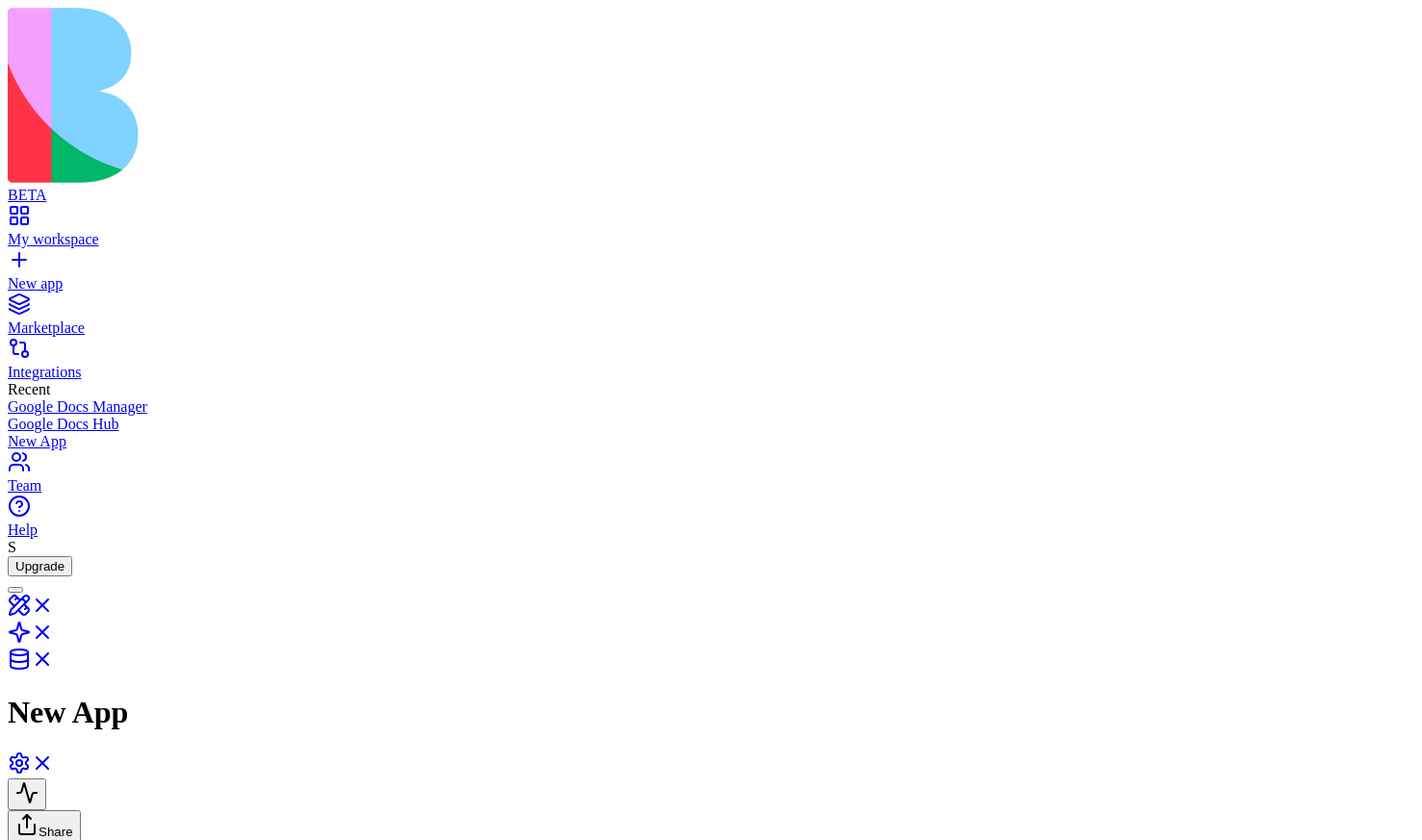 type 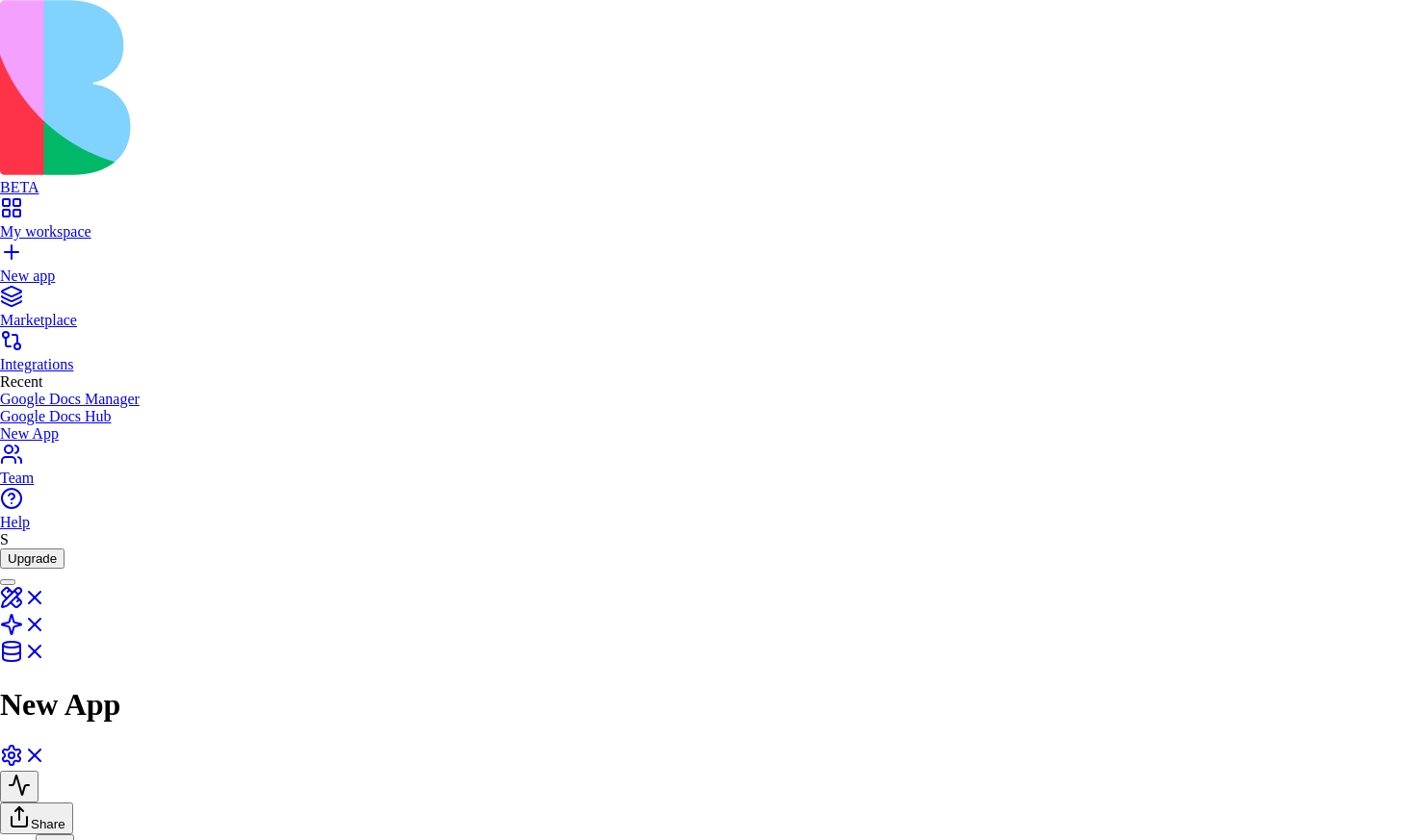 scroll, scrollTop: 2705, scrollLeft: 0, axis: vertical 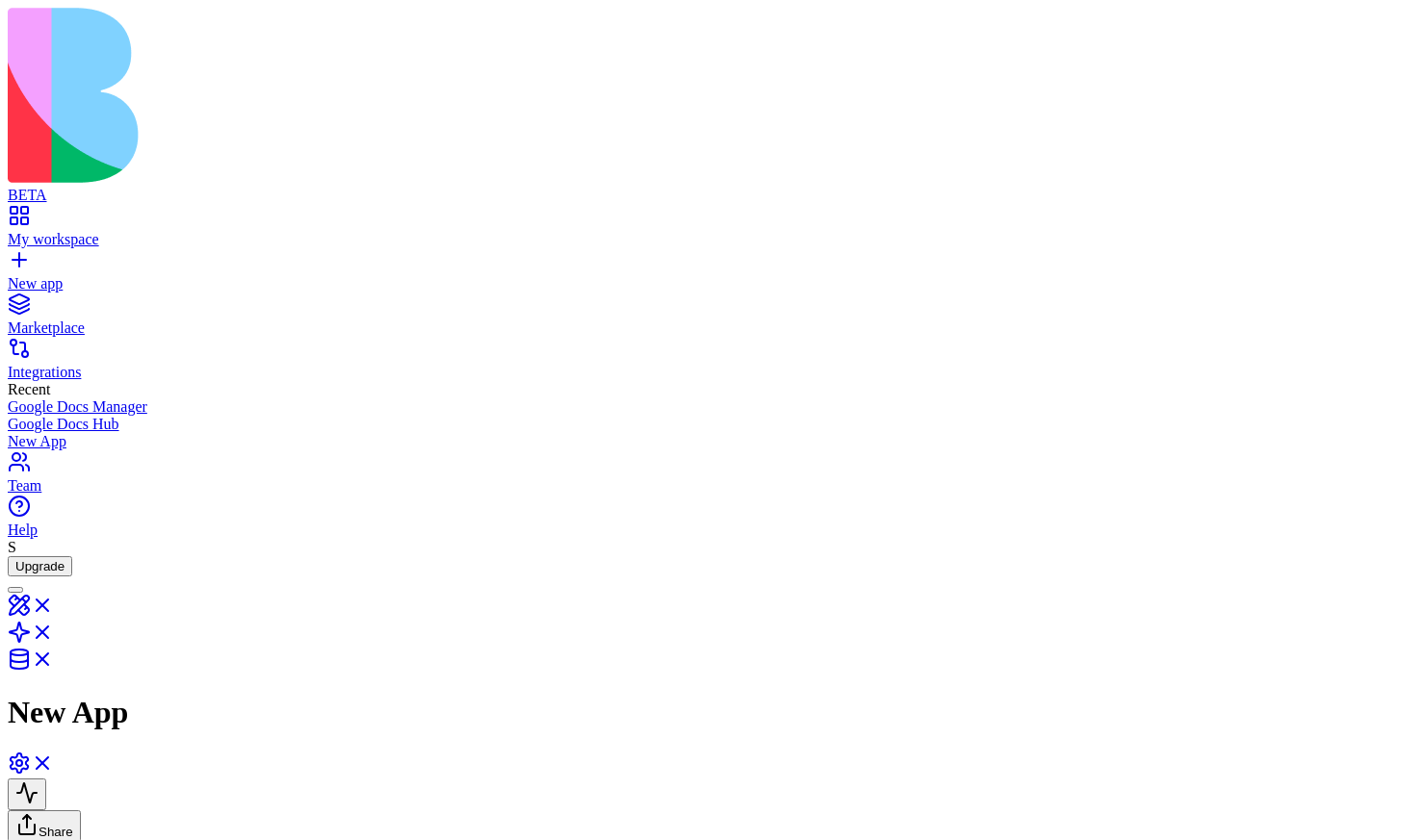 type 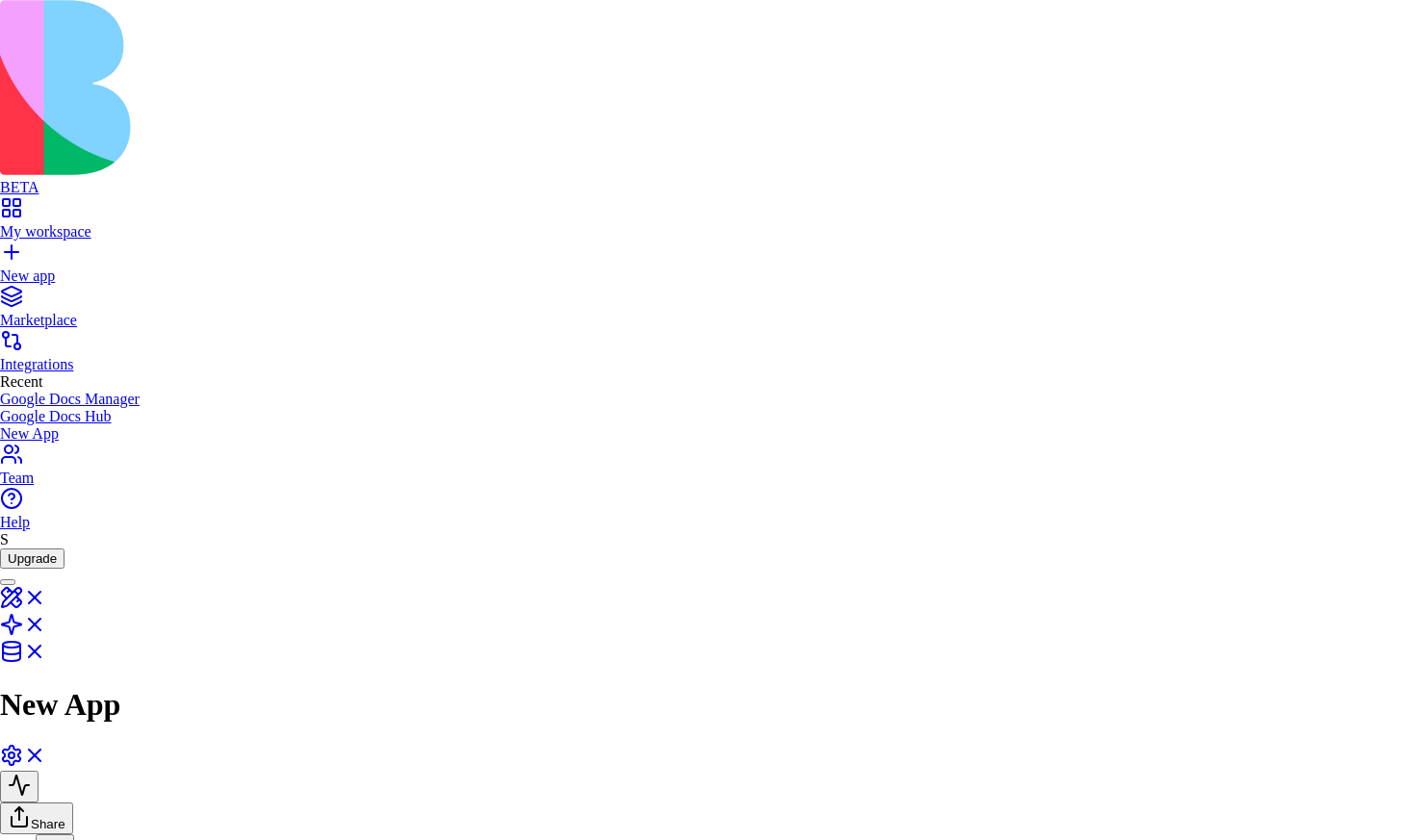 click on "Close" at bounding box center [36, 6776] 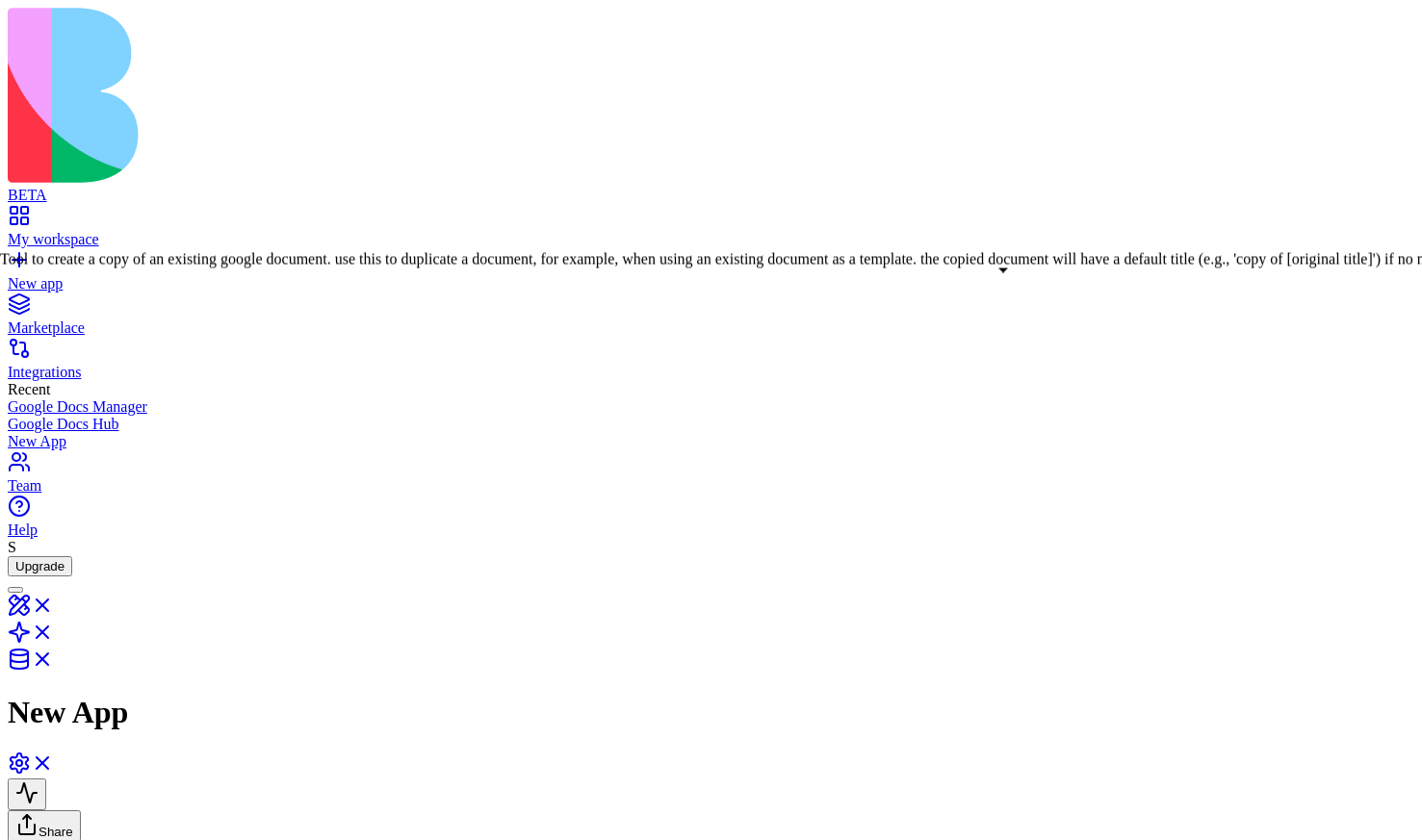 scroll, scrollTop: 0, scrollLeft: 0, axis: both 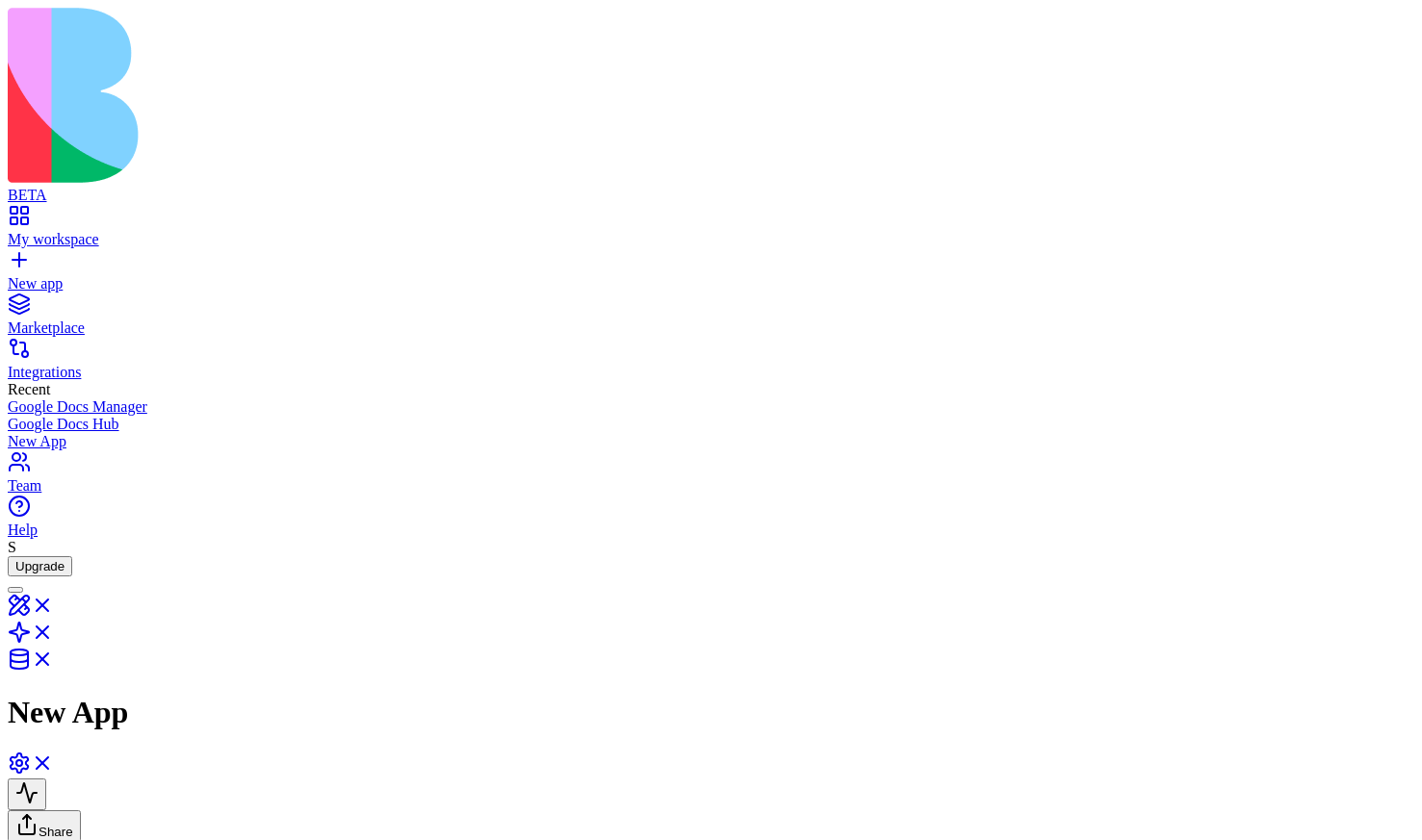 click on "InsertItemsToDocumentsTable" at bounding box center (602, 1314) 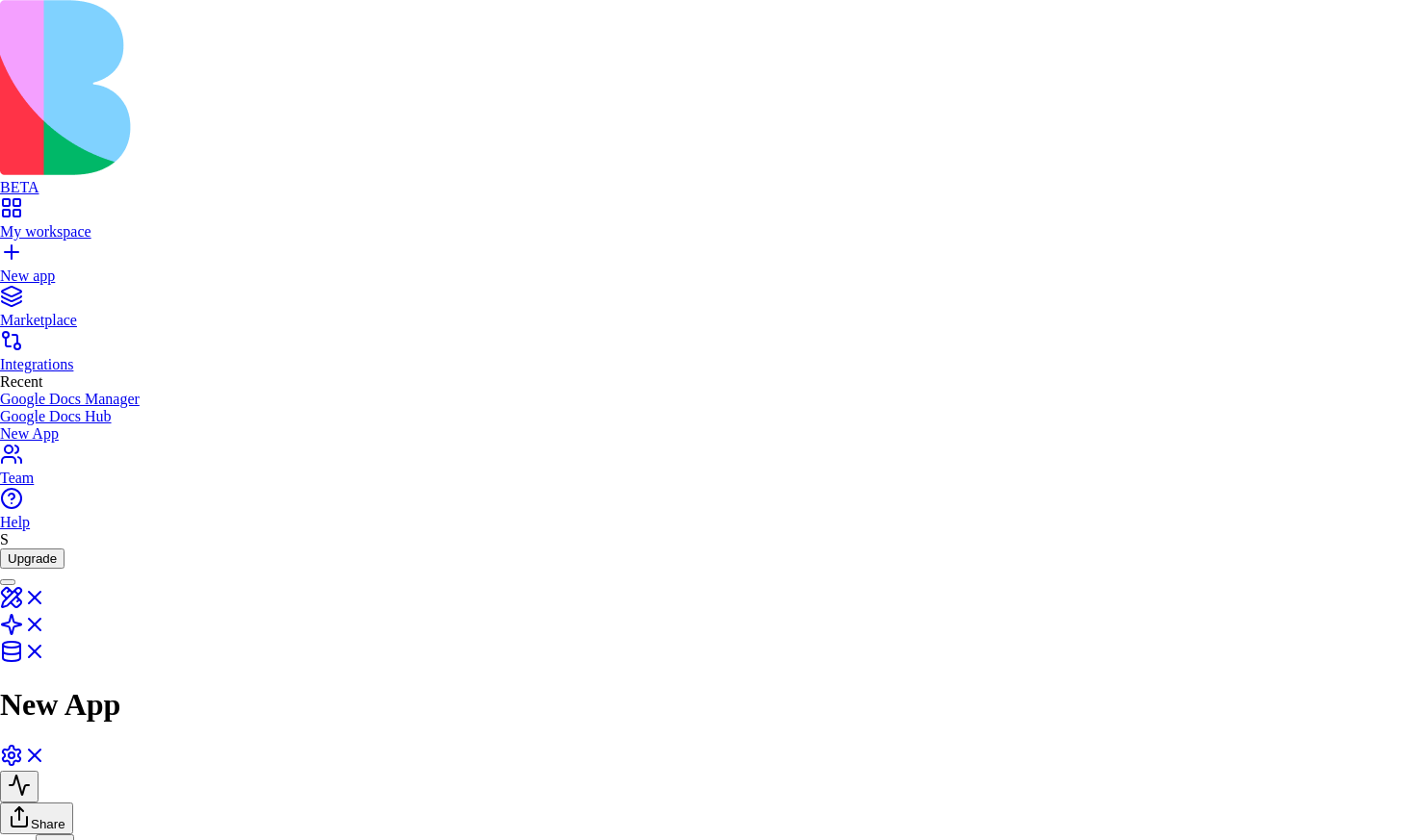 scroll, scrollTop: 2705, scrollLeft: 0, axis: vertical 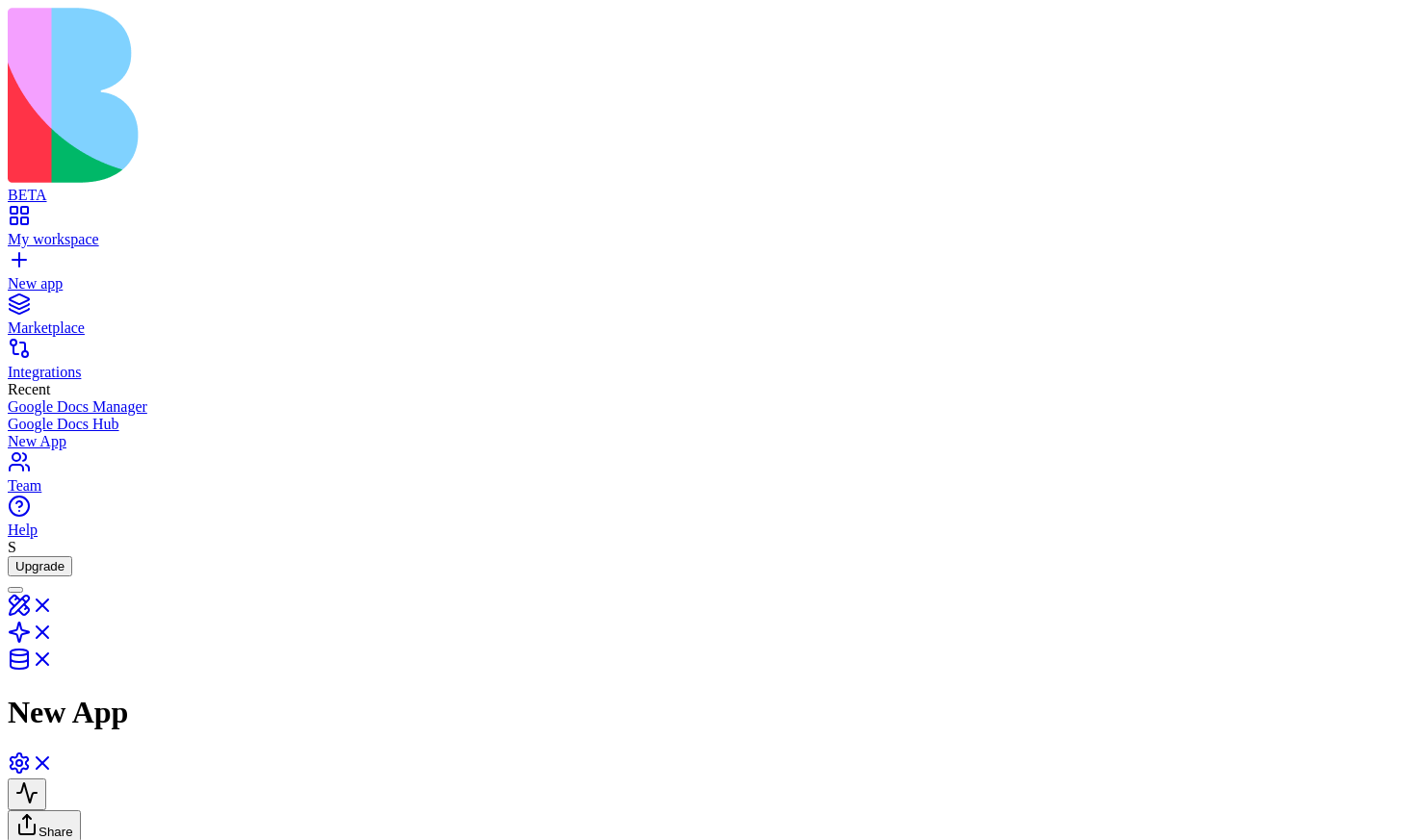 click on "Tools Web Search InsertItemsToDocumentsTable" at bounding box center (602, 1267) 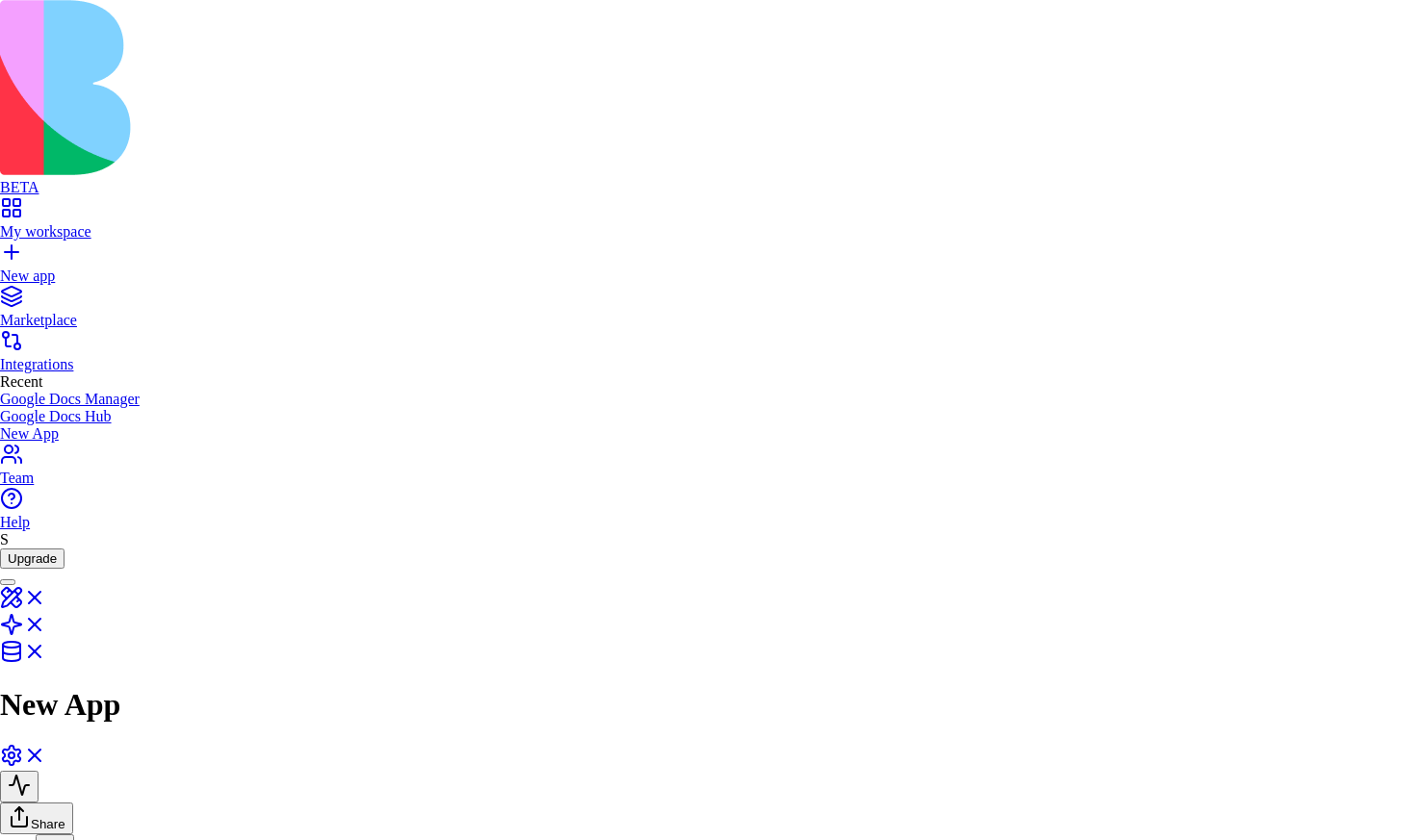 click on "Close" at bounding box center [36, 6776] 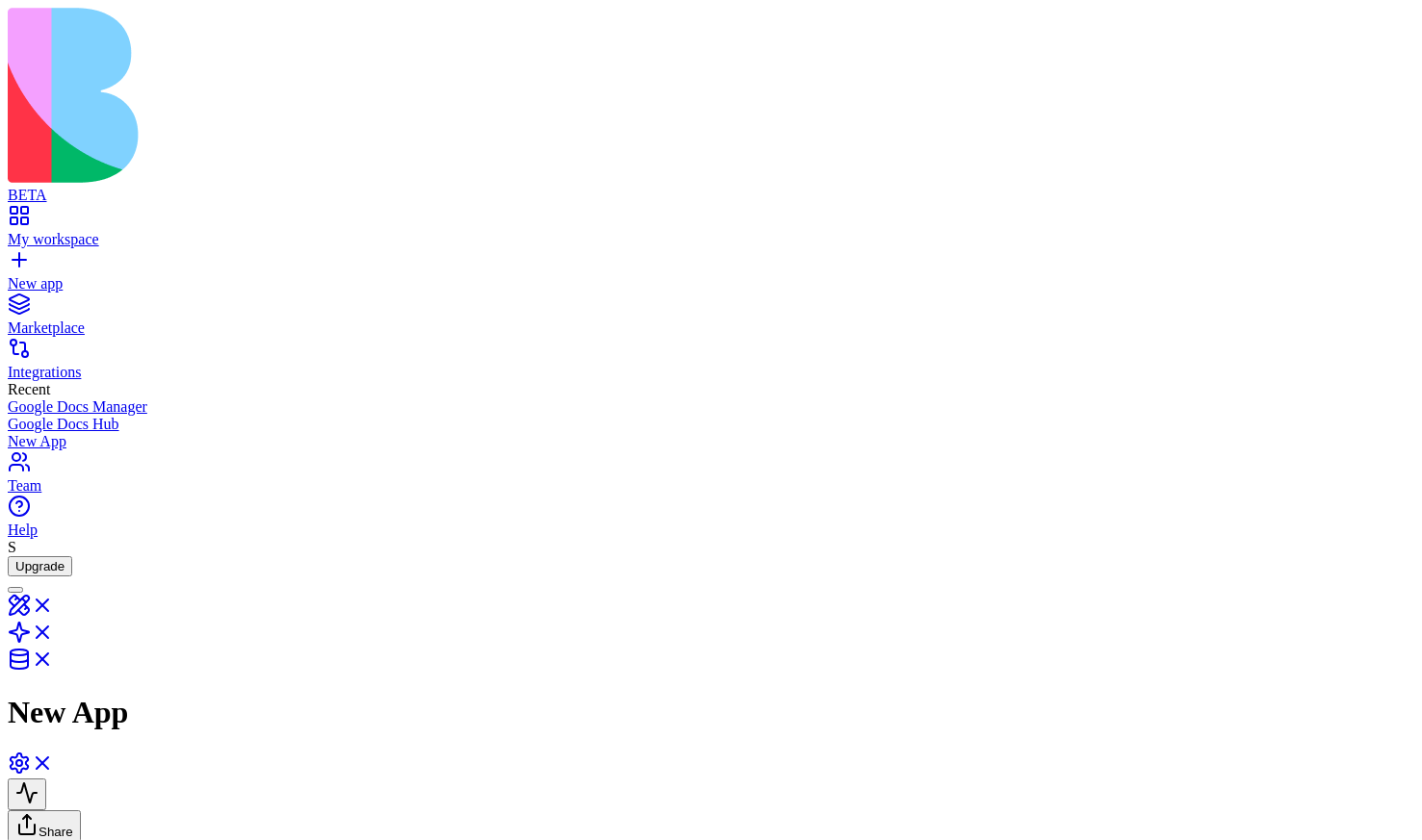 click at bounding box center [27, 971] 